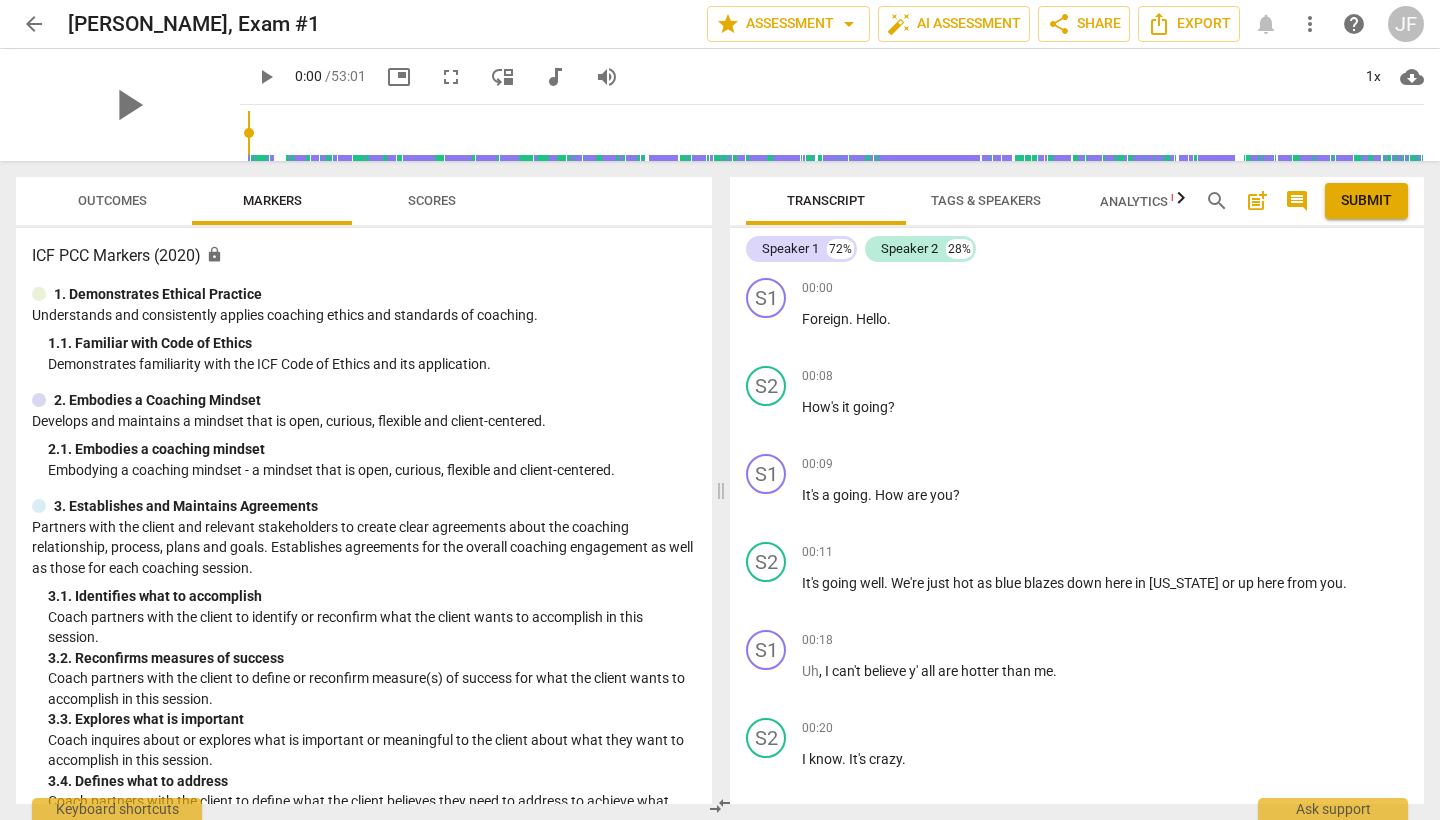scroll, scrollTop: 0, scrollLeft: 0, axis: both 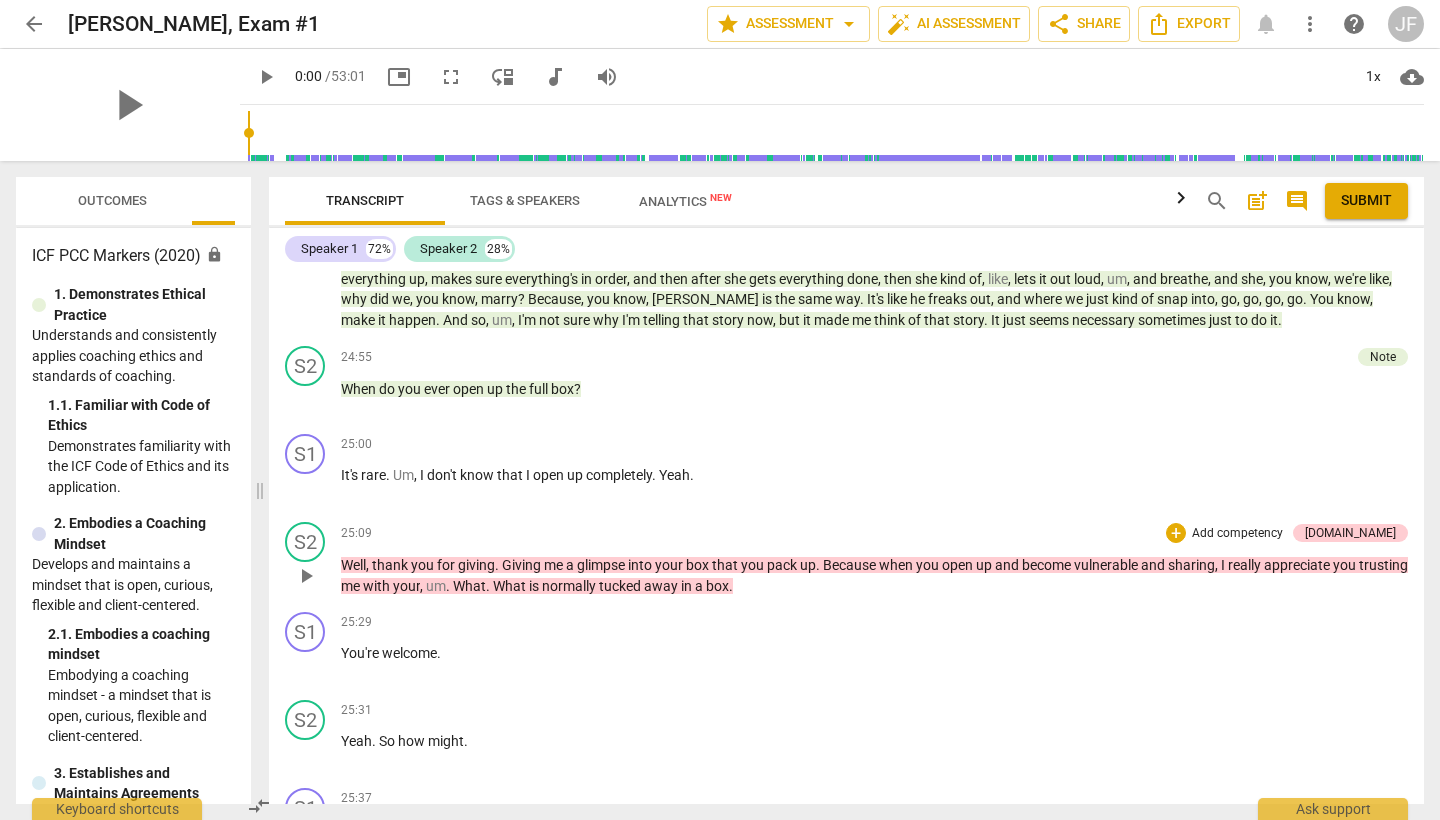 drag, startPoint x: 718, startPoint y: 365, endPoint x: 877, endPoint y: 522, distance: 223.45021 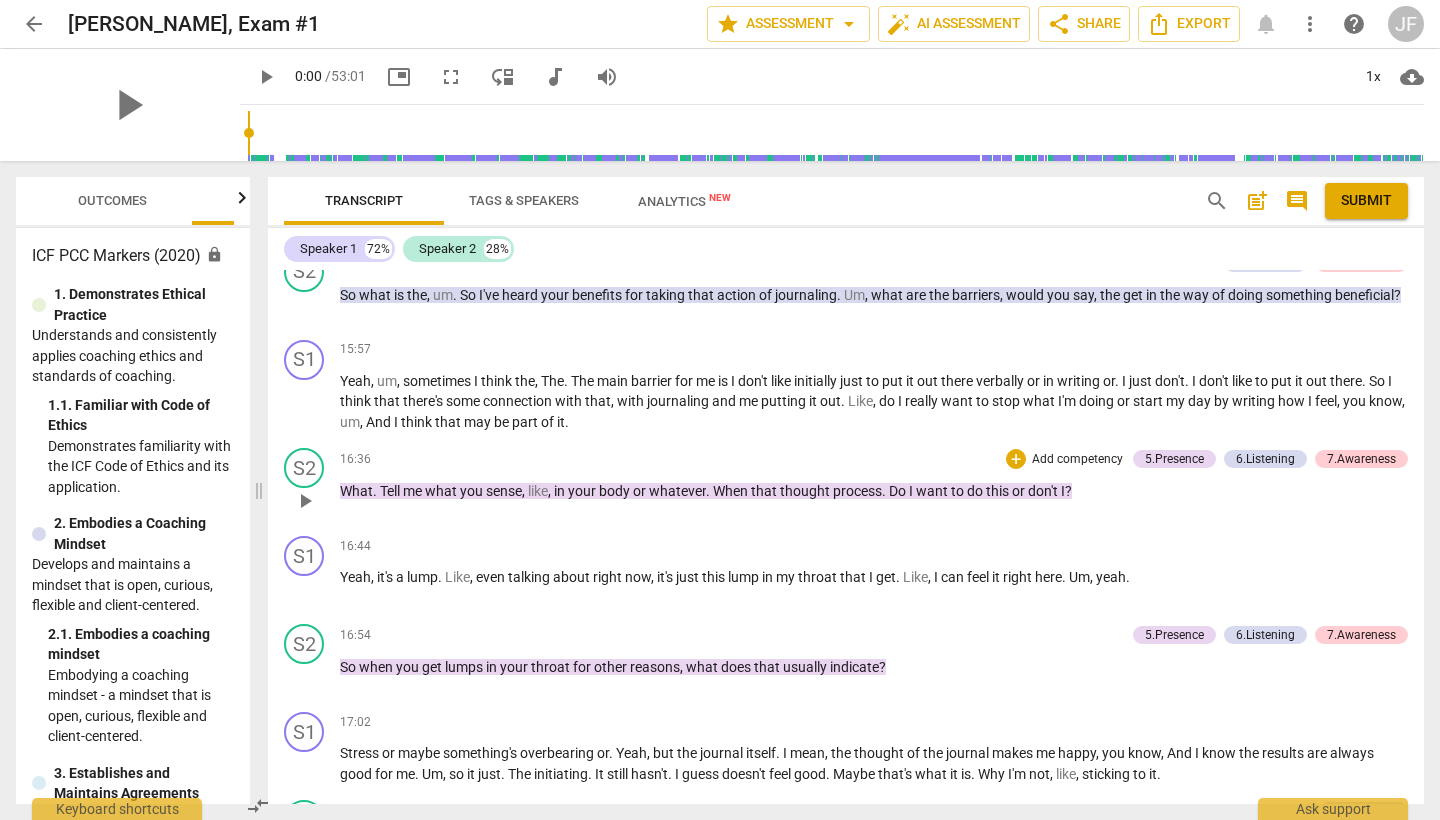 scroll, scrollTop: 6166, scrollLeft: 0, axis: vertical 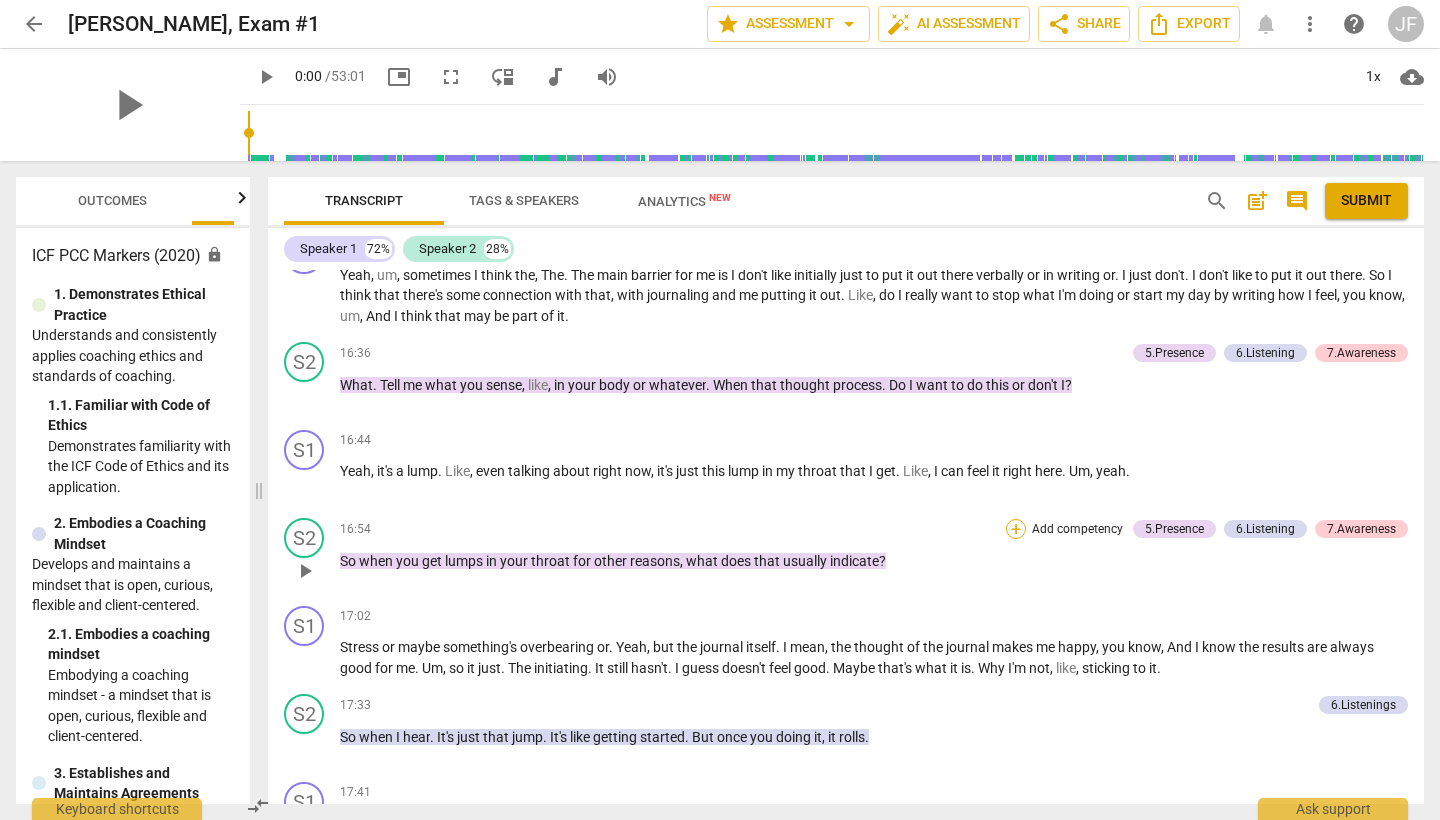 click on "+" at bounding box center [1016, 529] 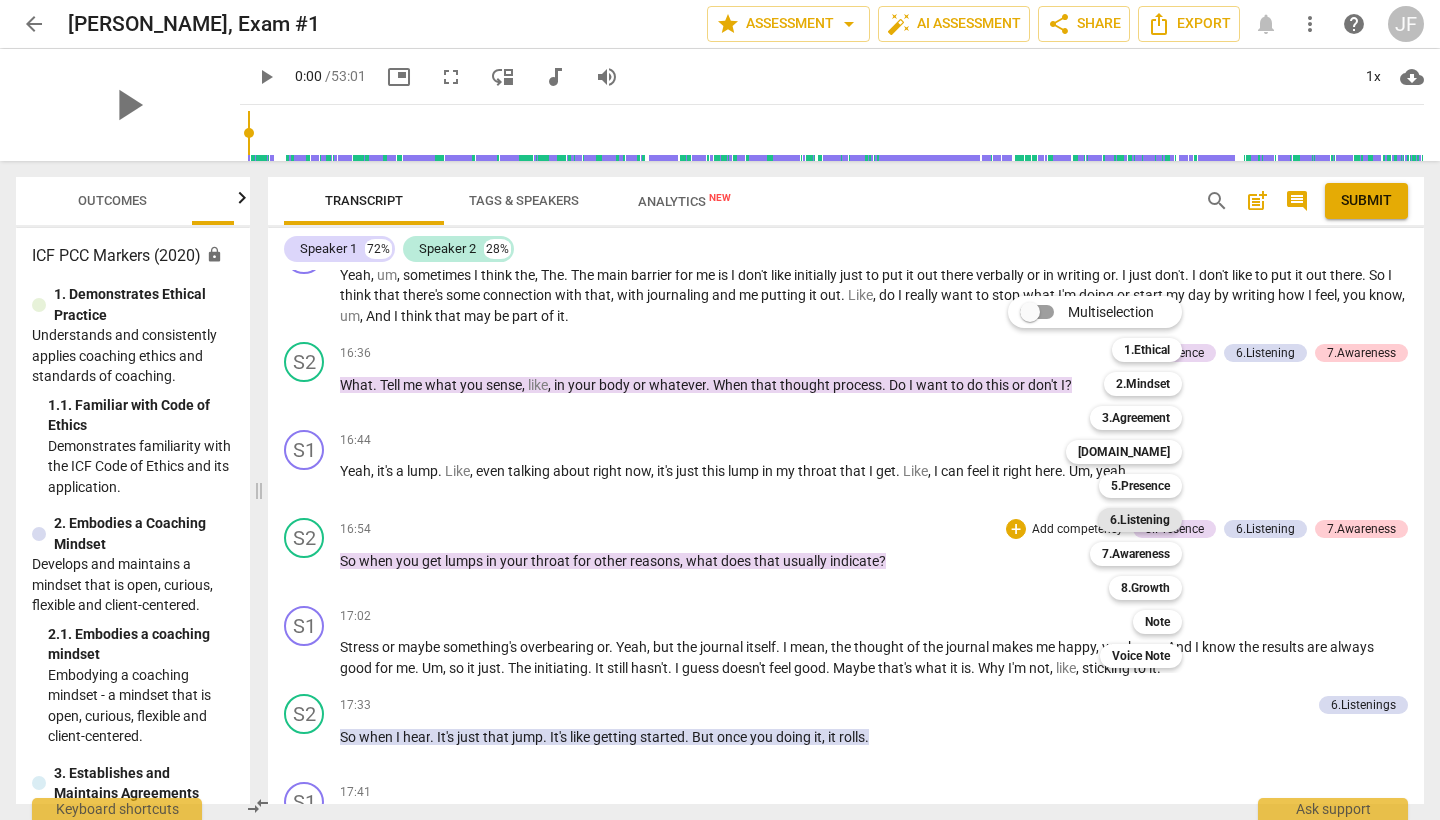 click on "6.Listening" at bounding box center (1140, 520) 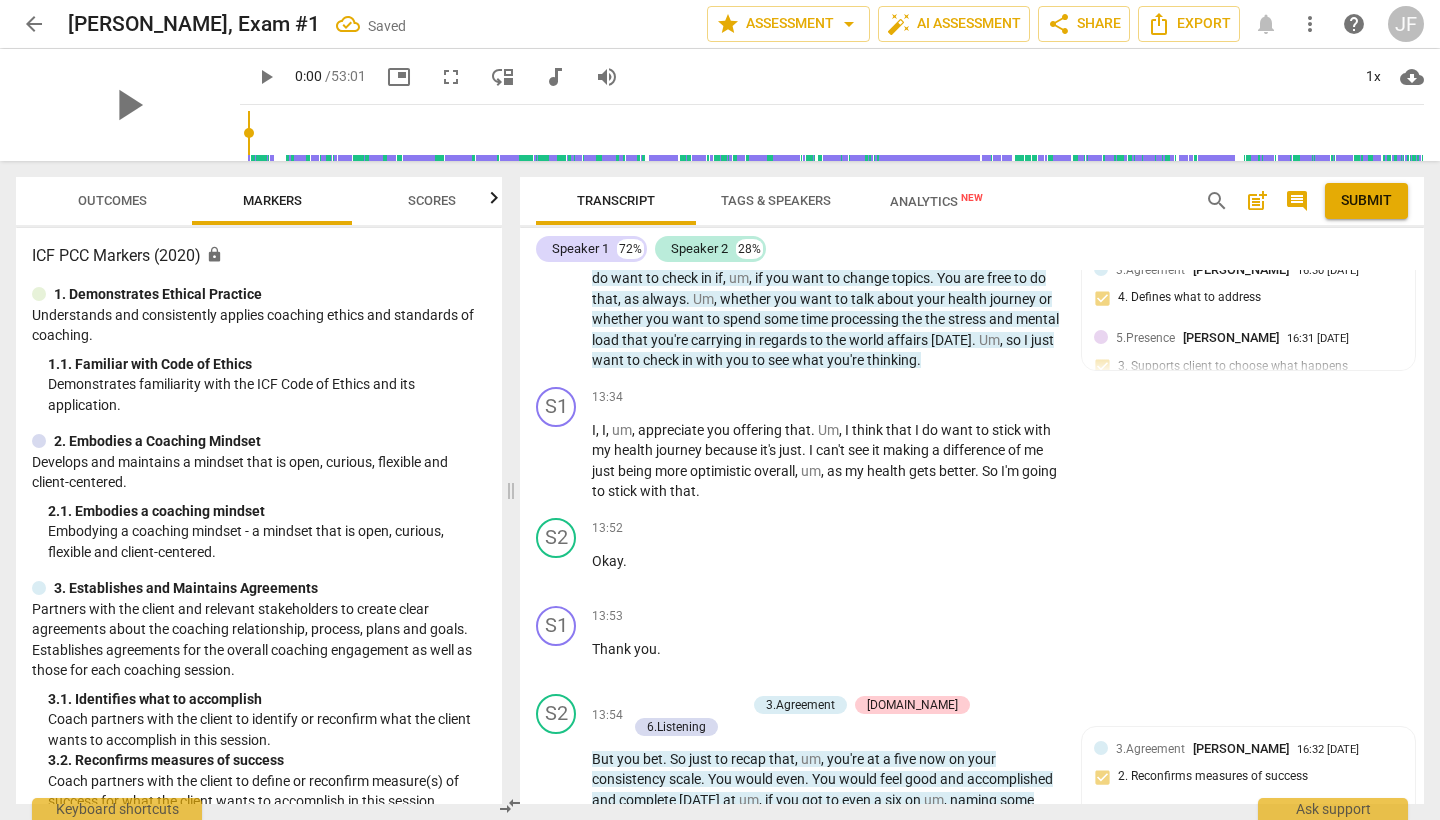 scroll, scrollTop: 8440, scrollLeft: 0, axis: vertical 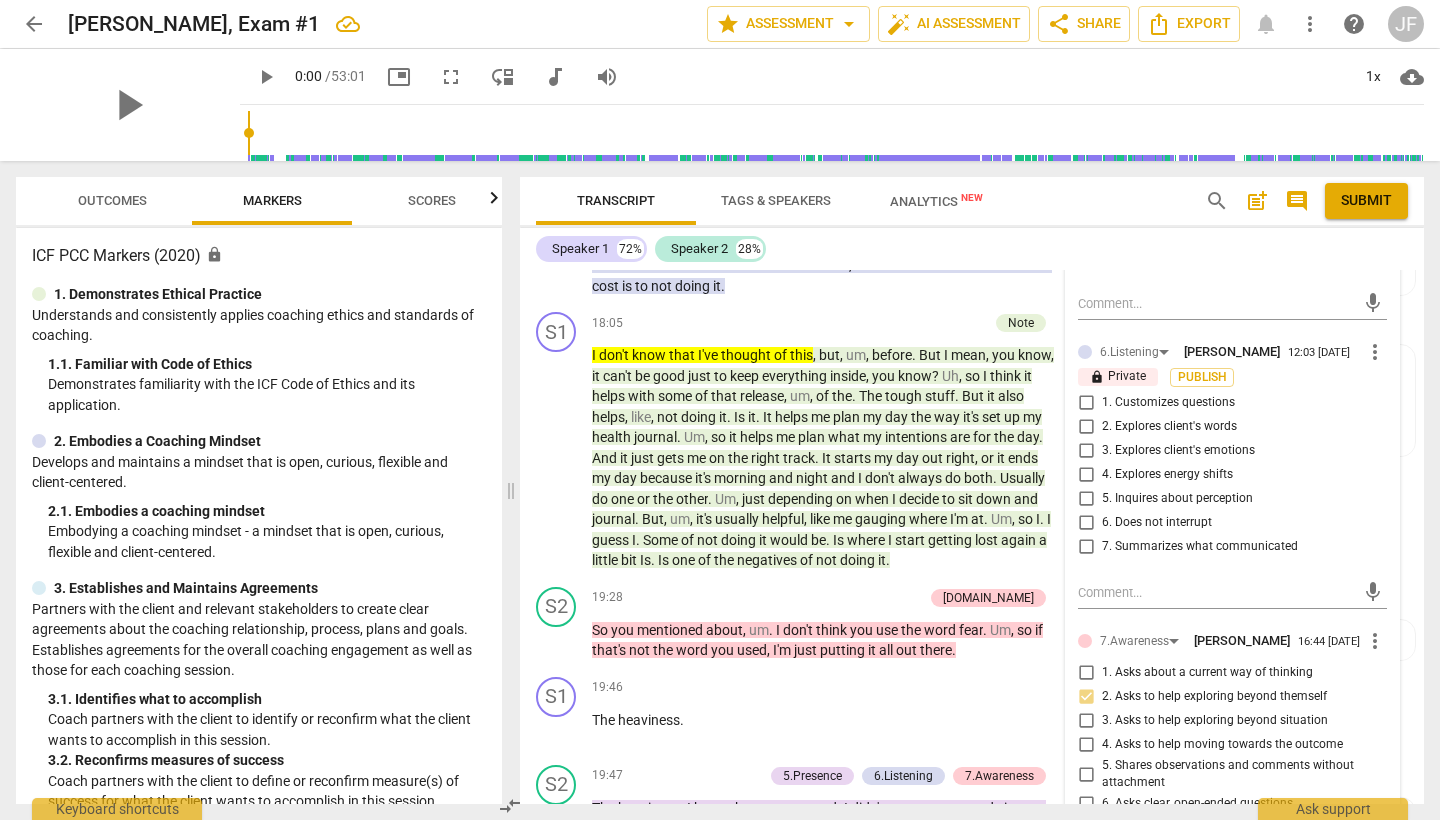 click on "5. Inquires about perception" at bounding box center [1086, 499] 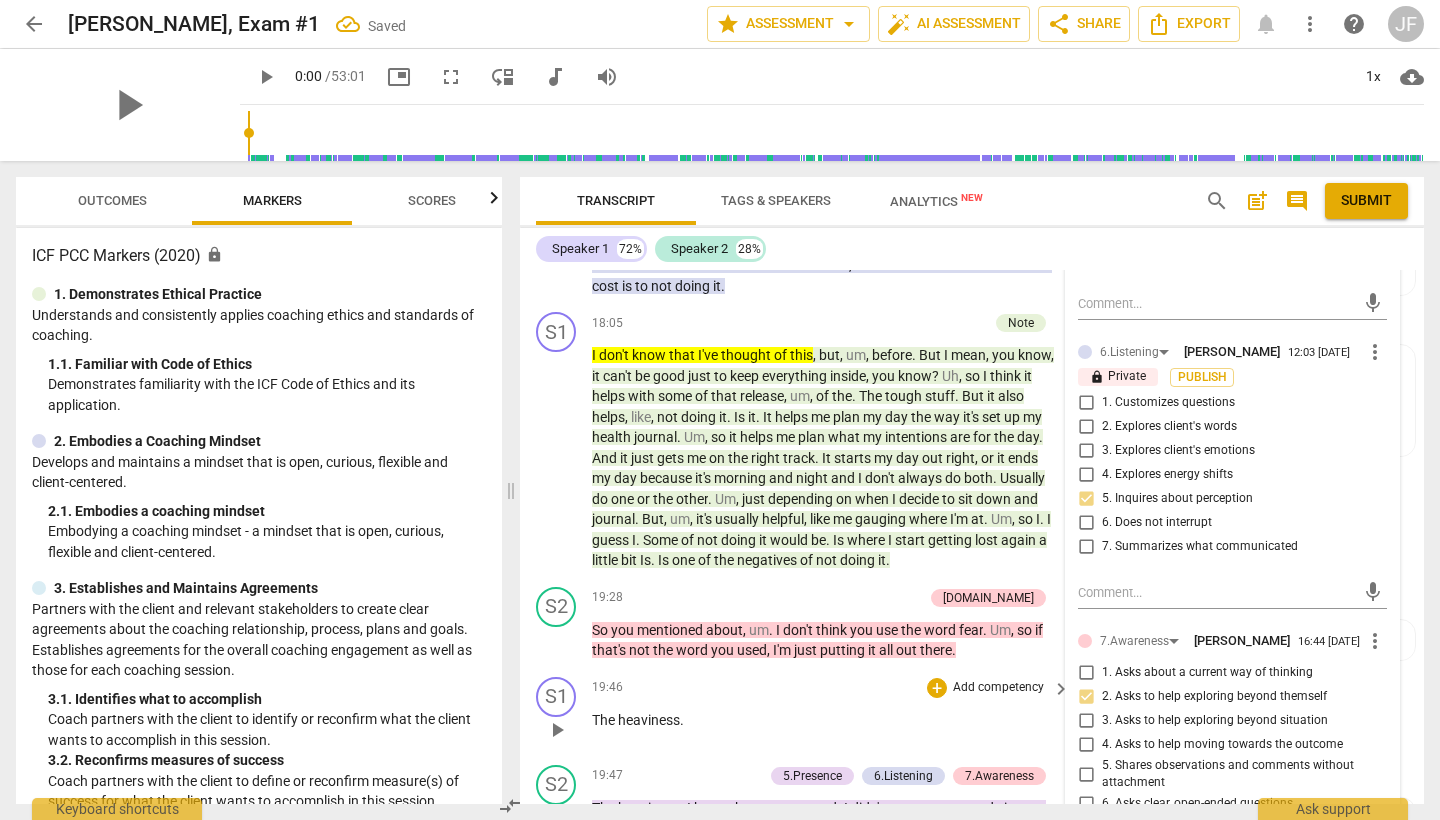 click on "19:46 + Add competency keyboard_arrow_right The   heaviness ." at bounding box center (832, 713) 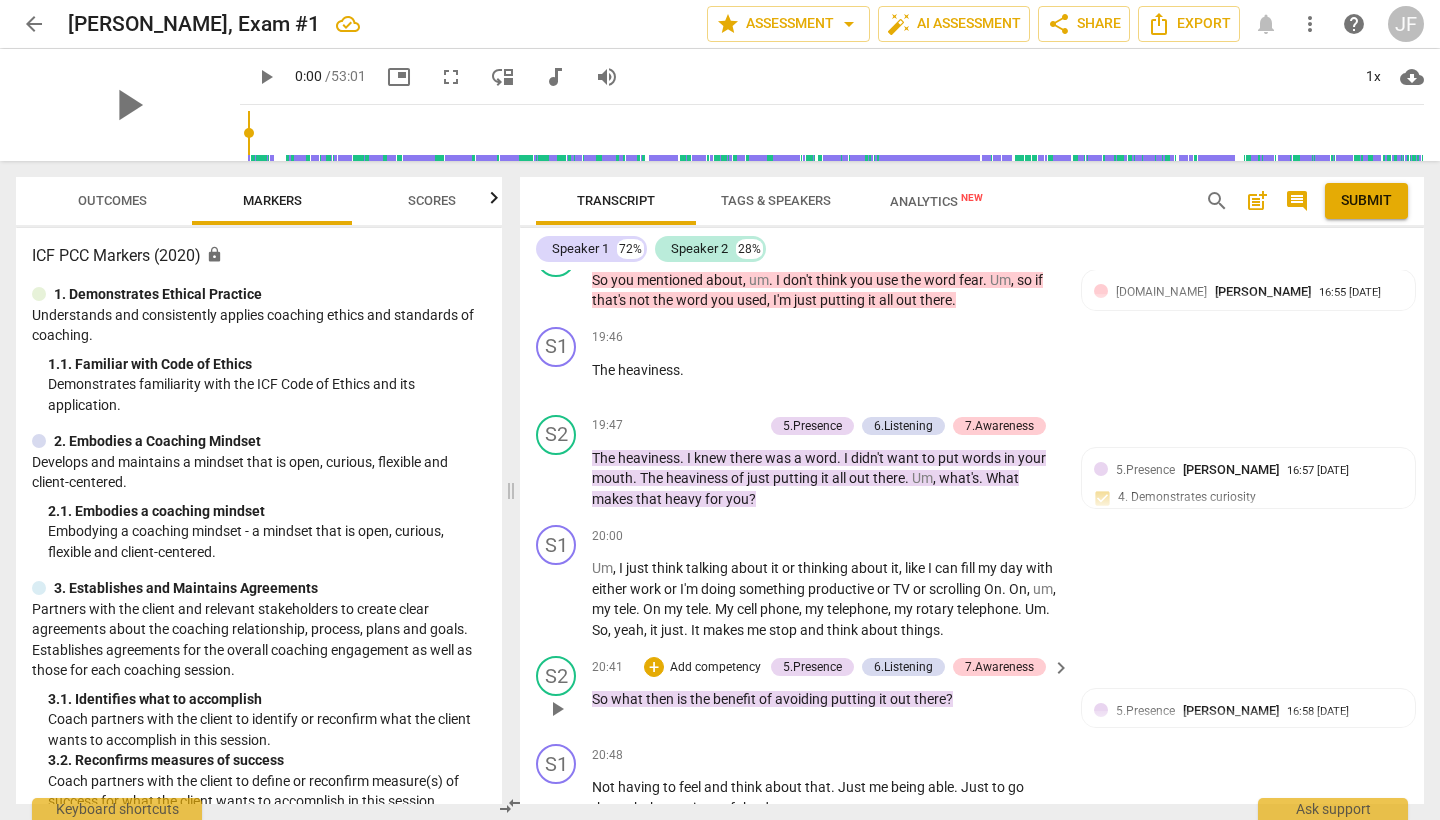 scroll, scrollTop: 8670, scrollLeft: 0, axis: vertical 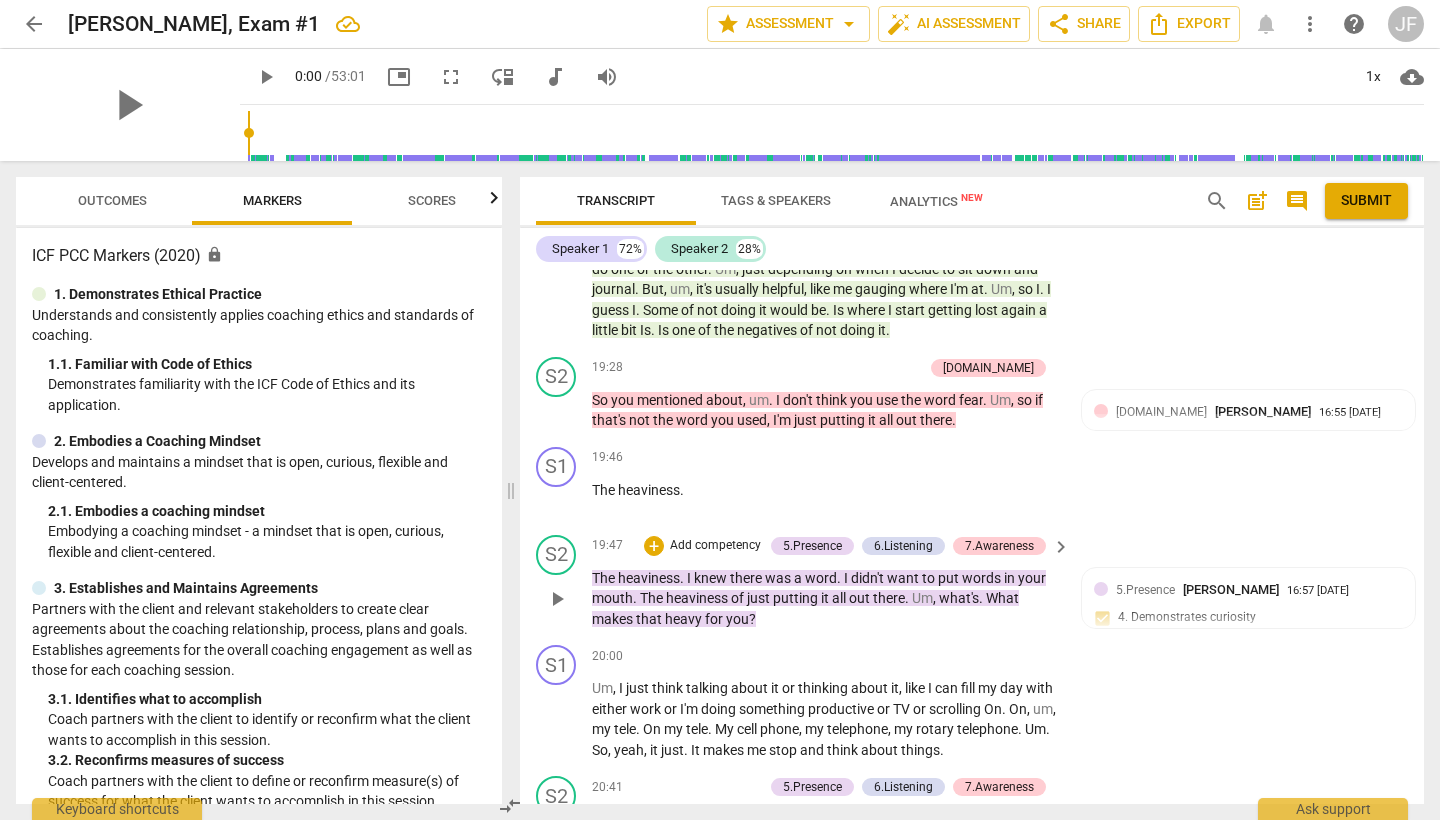 click on "Add competency" at bounding box center [715, 546] 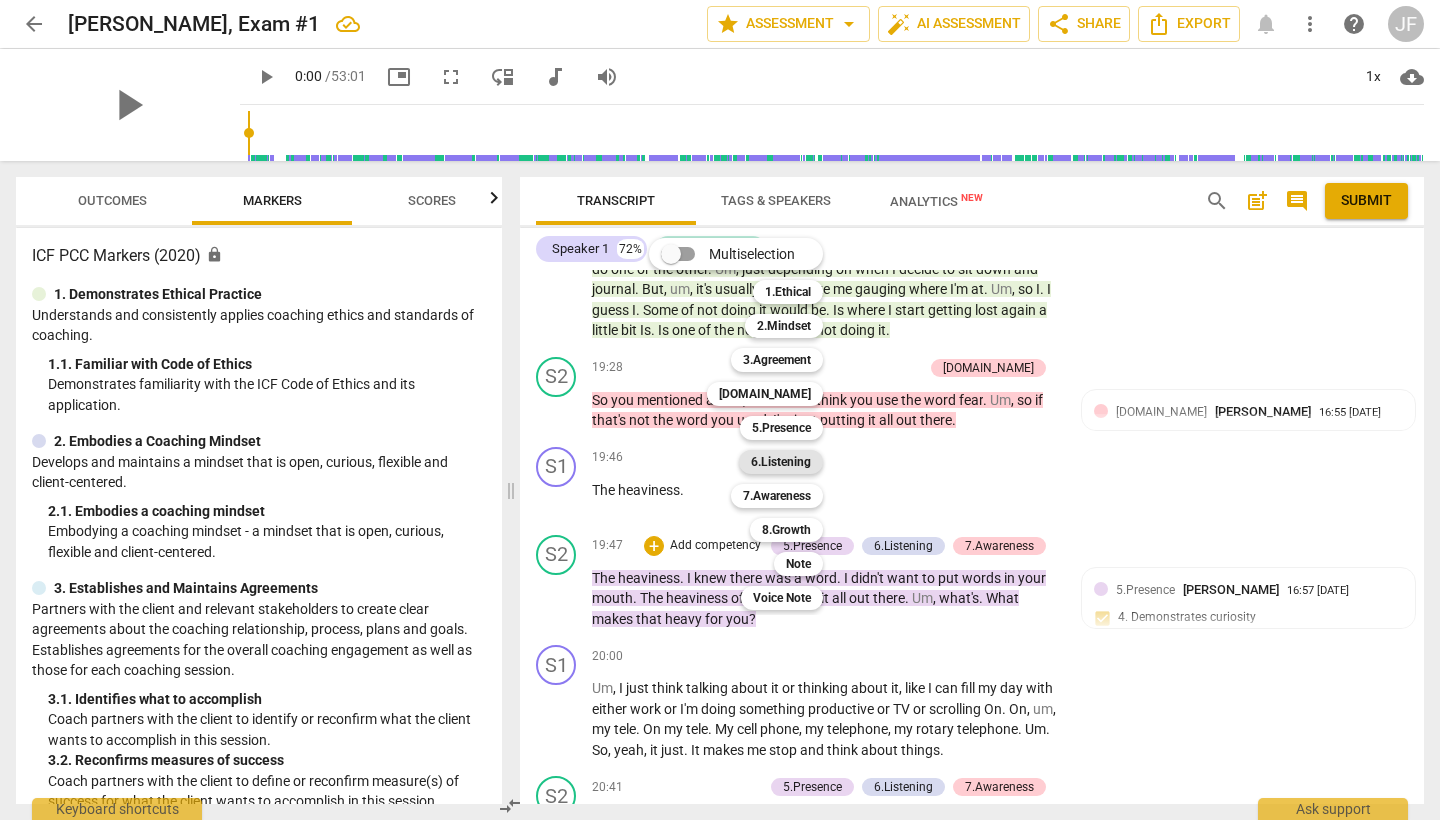 click on "6.Listening" at bounding box center [781, 462] 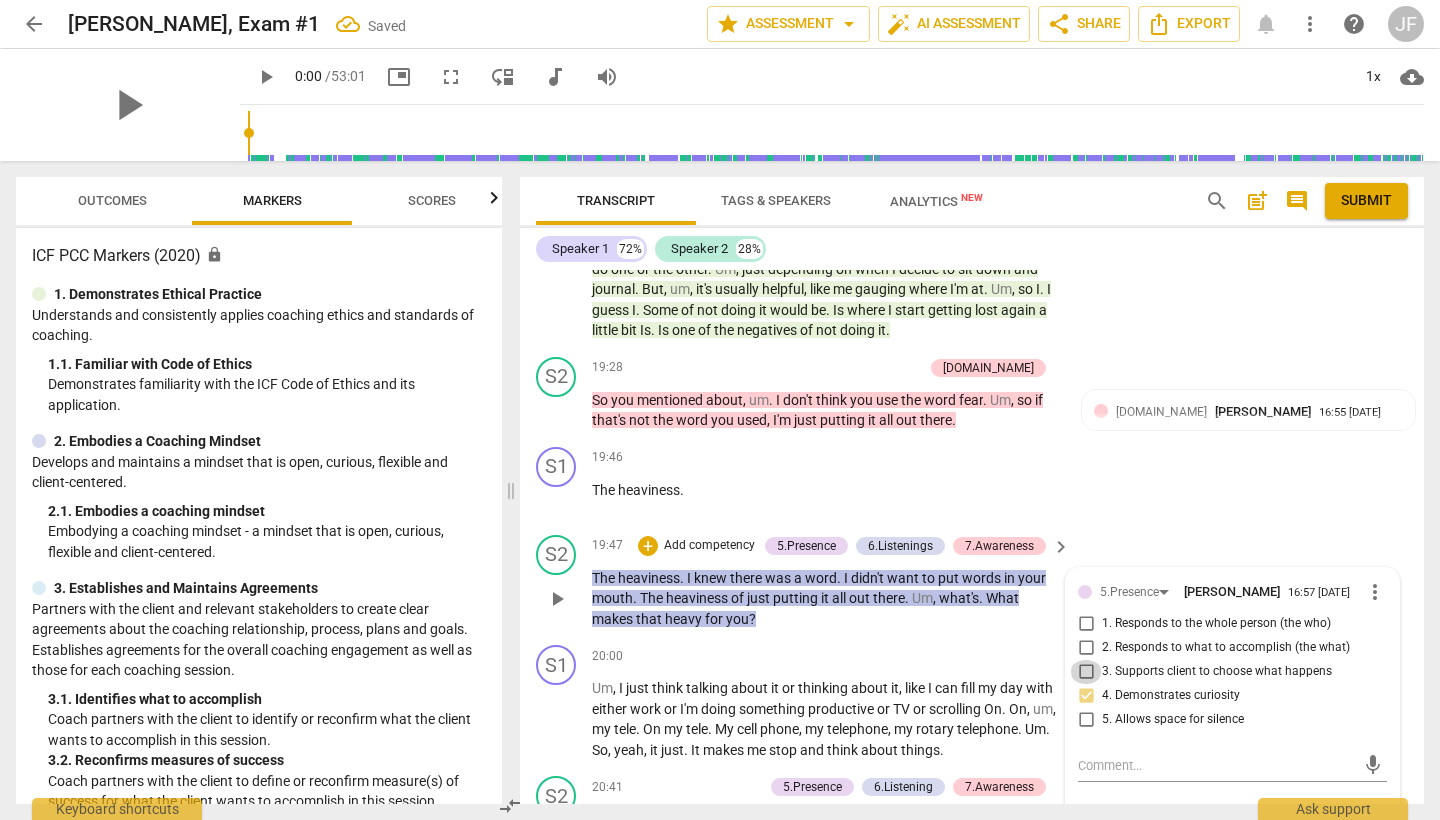 click on "3. Supports client to choose what happens" at bounding box center [1086, 672] 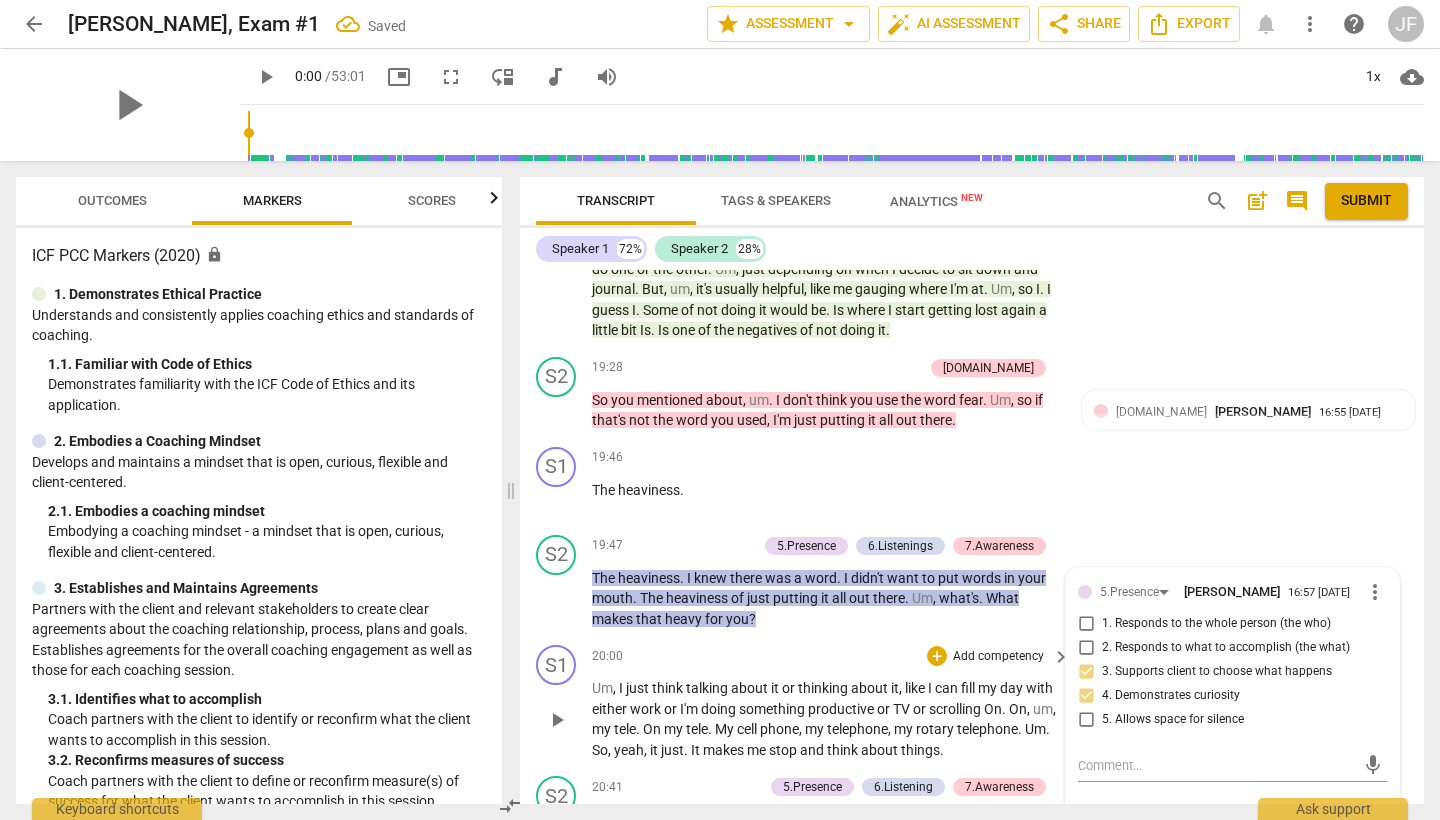 click on "S1 play_arrow pause 20:00 + Add competency keyboard_arrow_right Um ,   I   just   think   talking   about   it   or   thinking   about   it ,   like   I   can   fill   my   day   with   either   work   or   I'm   doing   something   productive   or   TV   or   scrolling   On .   On ,   um ,   my   tele .   On   my   tele .   My   cell   phone ,   my   telephone ,   my   rotary   telephone .   Um .   So ,   yeah ,   it   just .   It   makes   me   stop   and   think   about   things ." at bounding box center [972, 702] 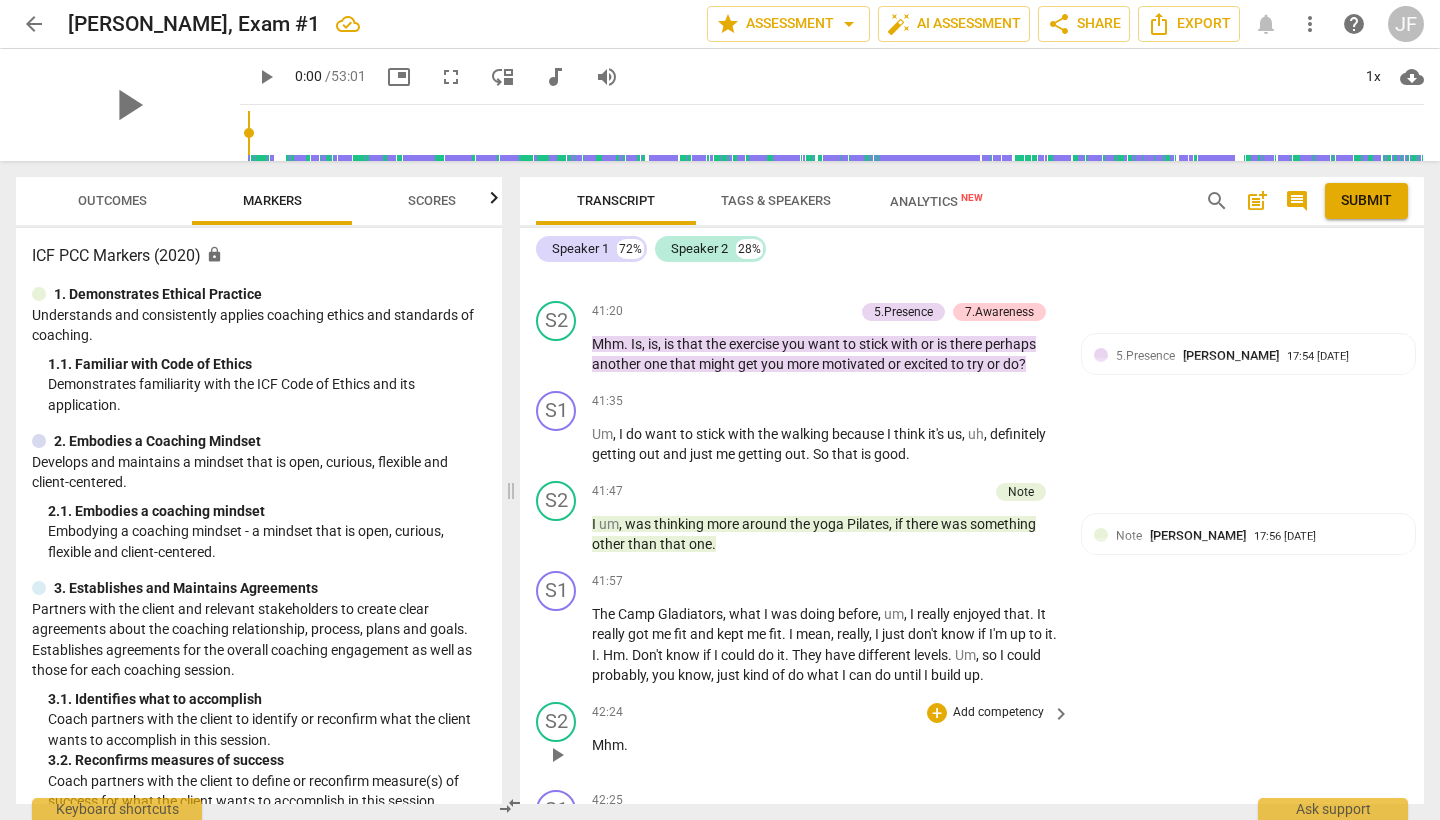 scroll, scrollTop: 18295, scrollLeft: 0, axis: vertical 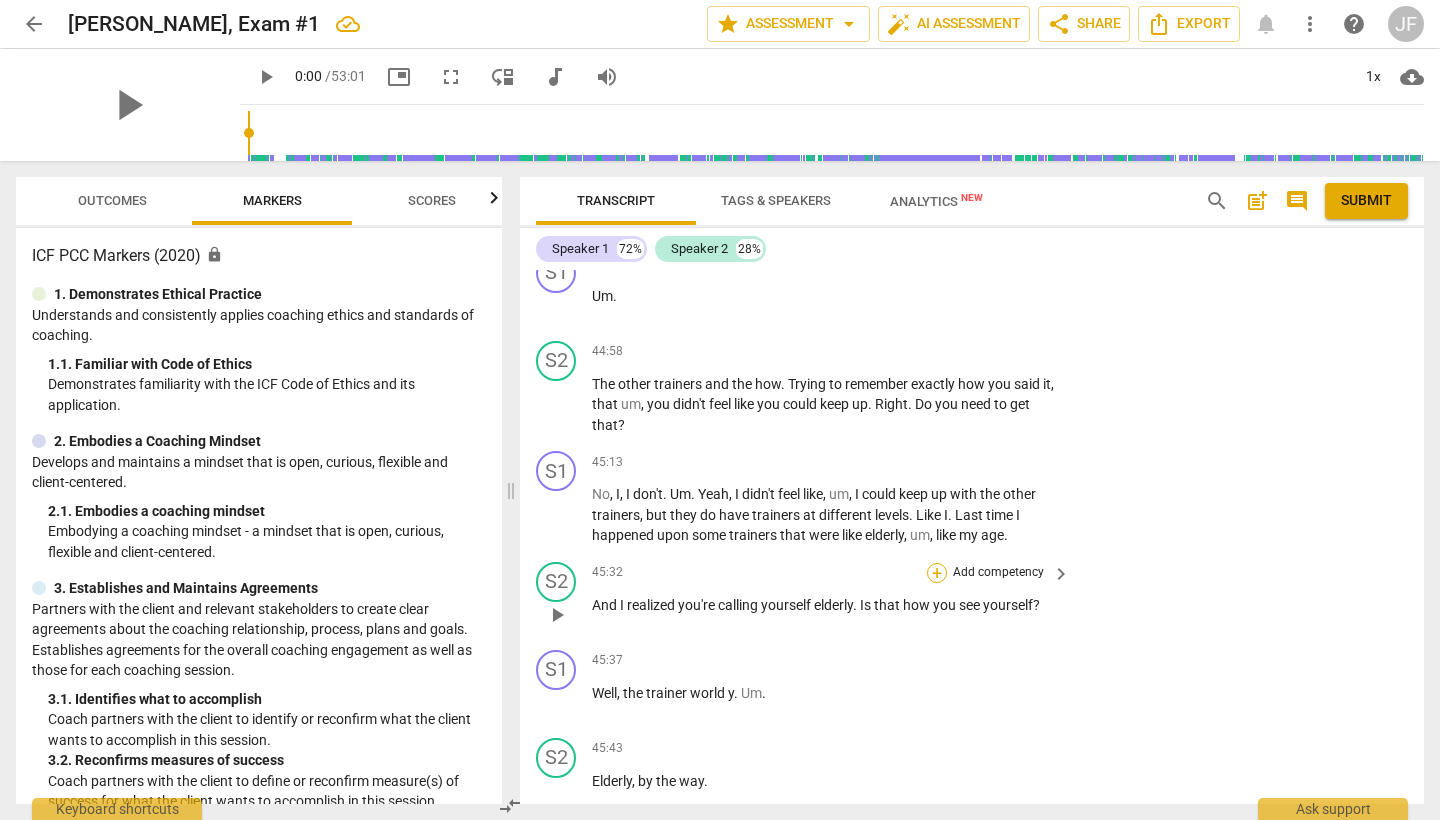 click on "+" at bounding box center (937, 573) 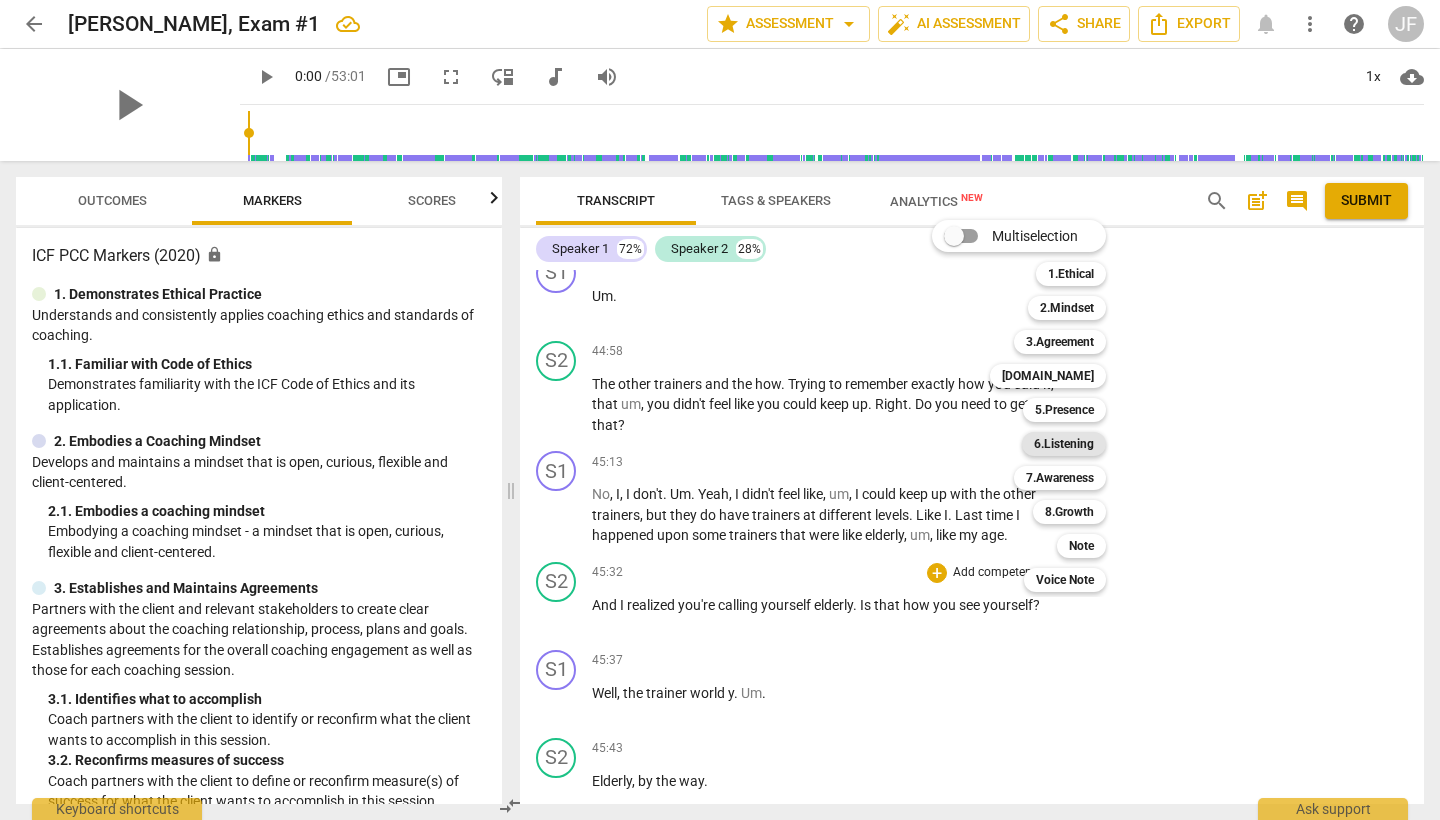 click on "6.Listening" at bounding box center (1064, 444) 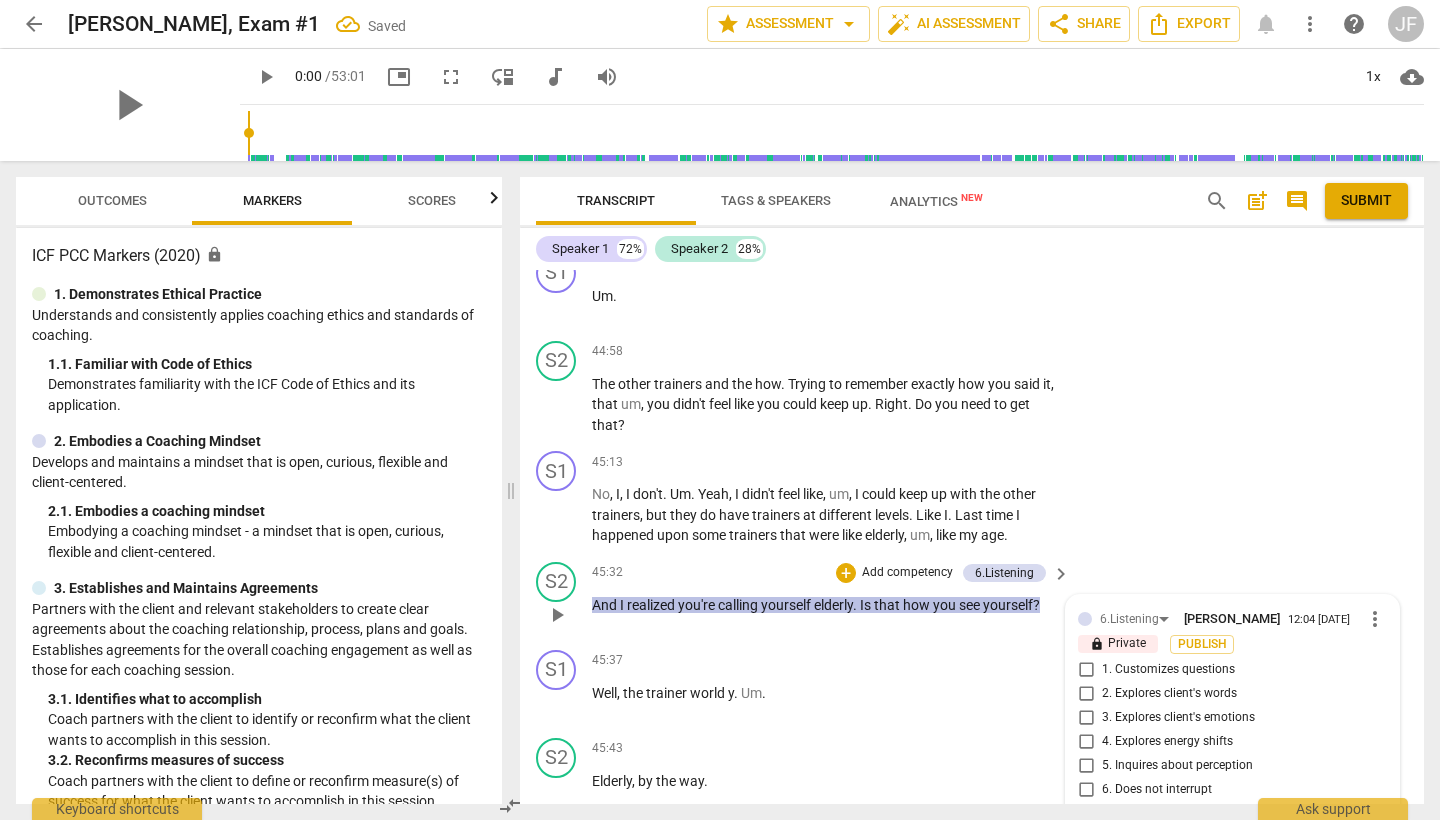 click on "5. Inquires about perception" at bounding box center [1086, 766] 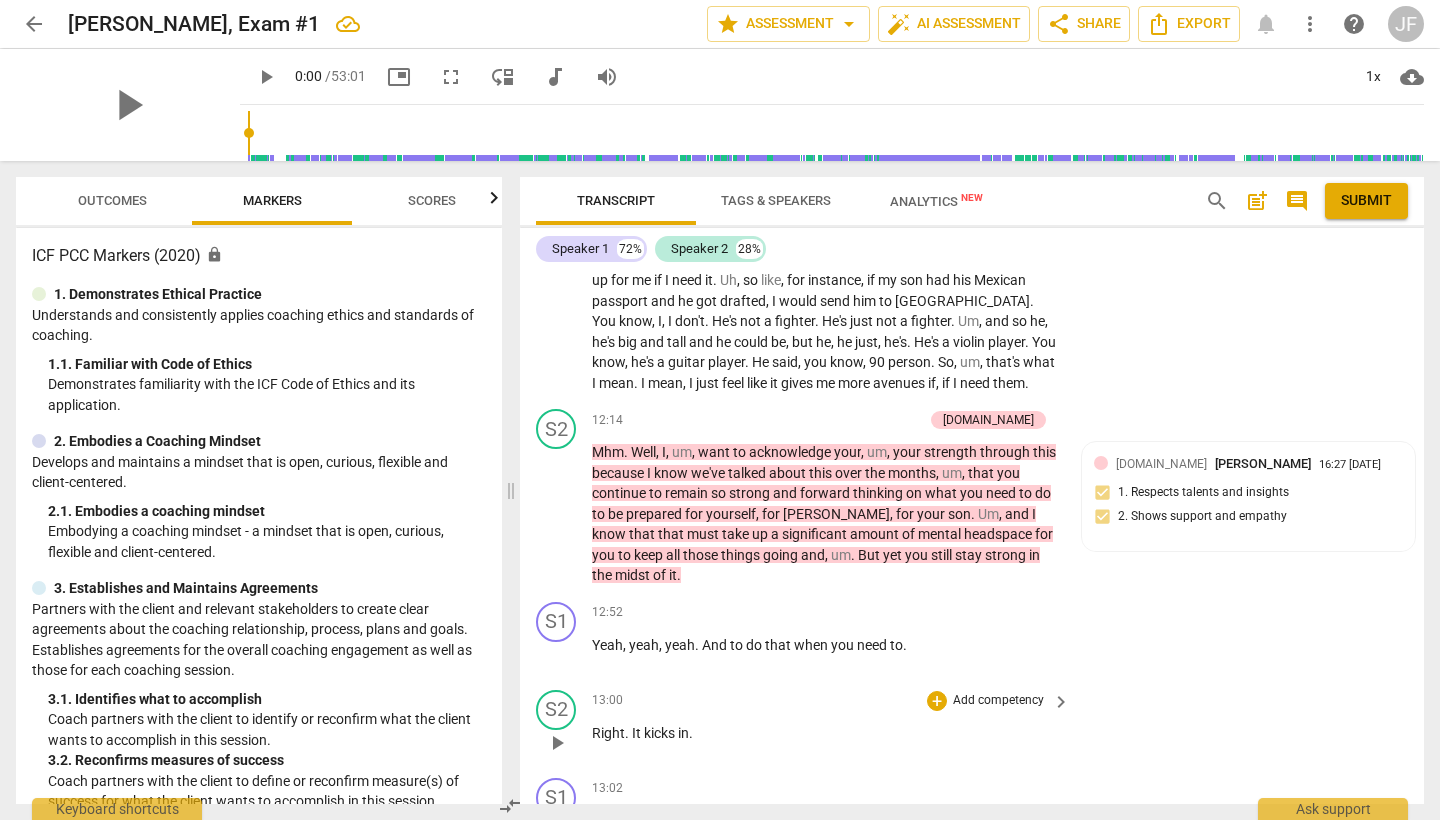 scroll, scrollTop: 5511, scrollLeft: 0, axis: vertical 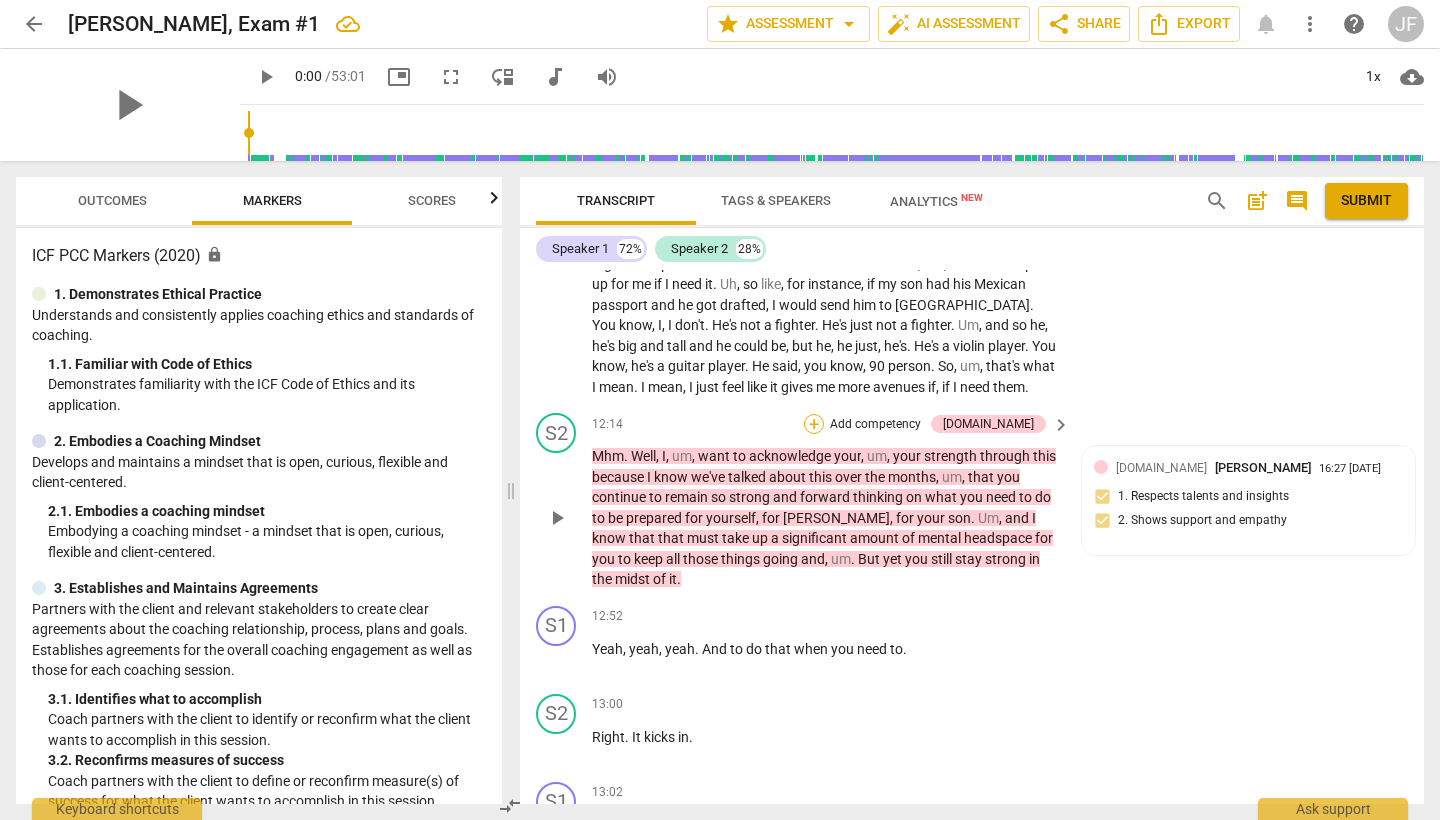 click on "+" at bounding box center [814, 424] 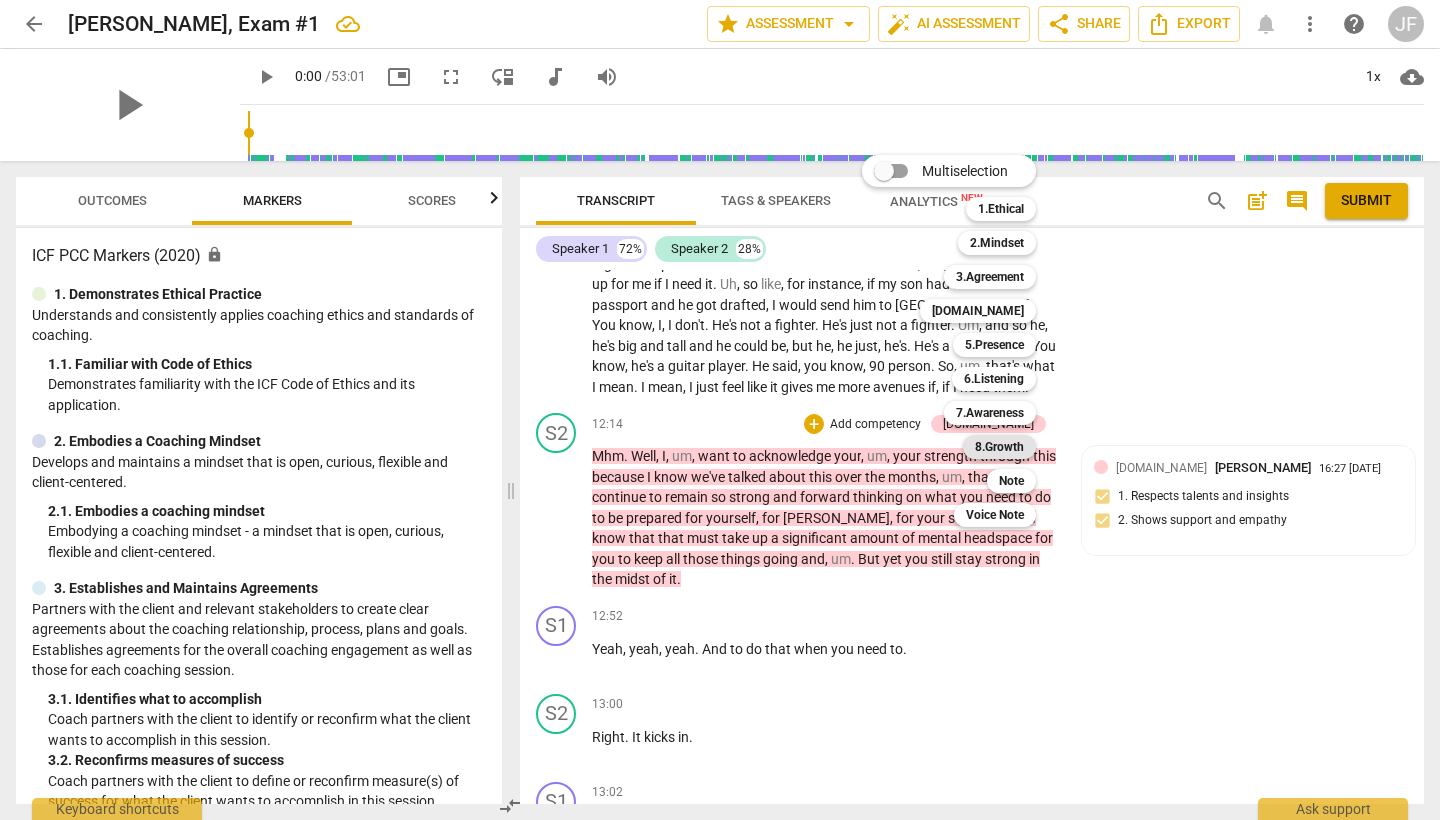 click on "8.Growth" at bounding box center [999, 447] 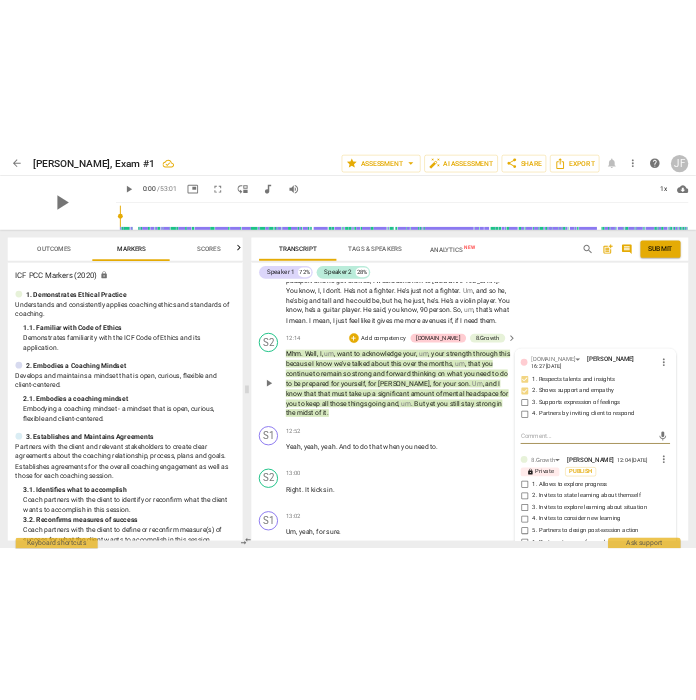 scroll, scrollTop: 5829, scrollLeft: 0, axis: vertical 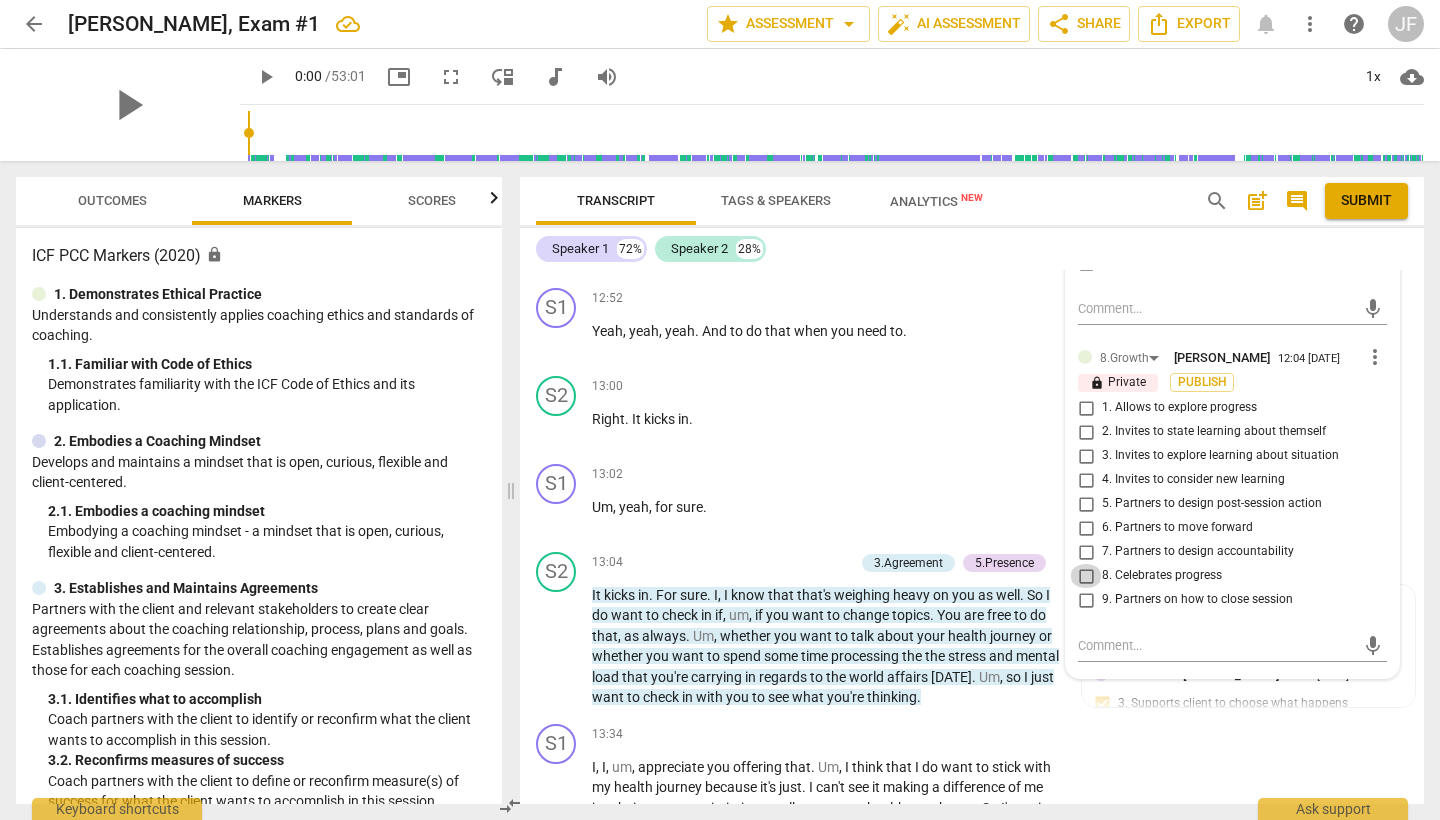 click on "8. Celebrates progress" at bounding box center [1086, 576] 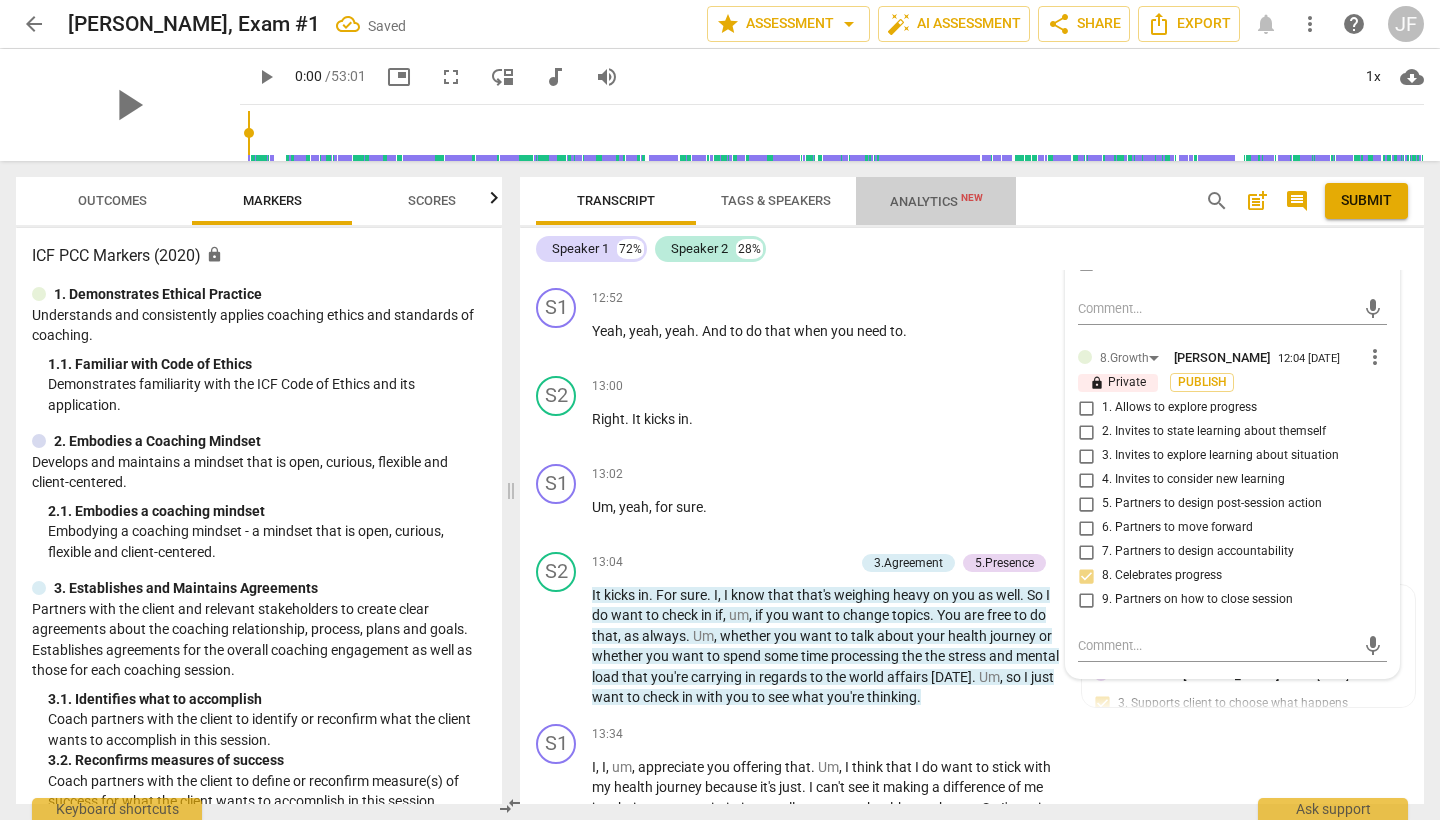 click on "Analytics   New" at bounding box center (936, 201) 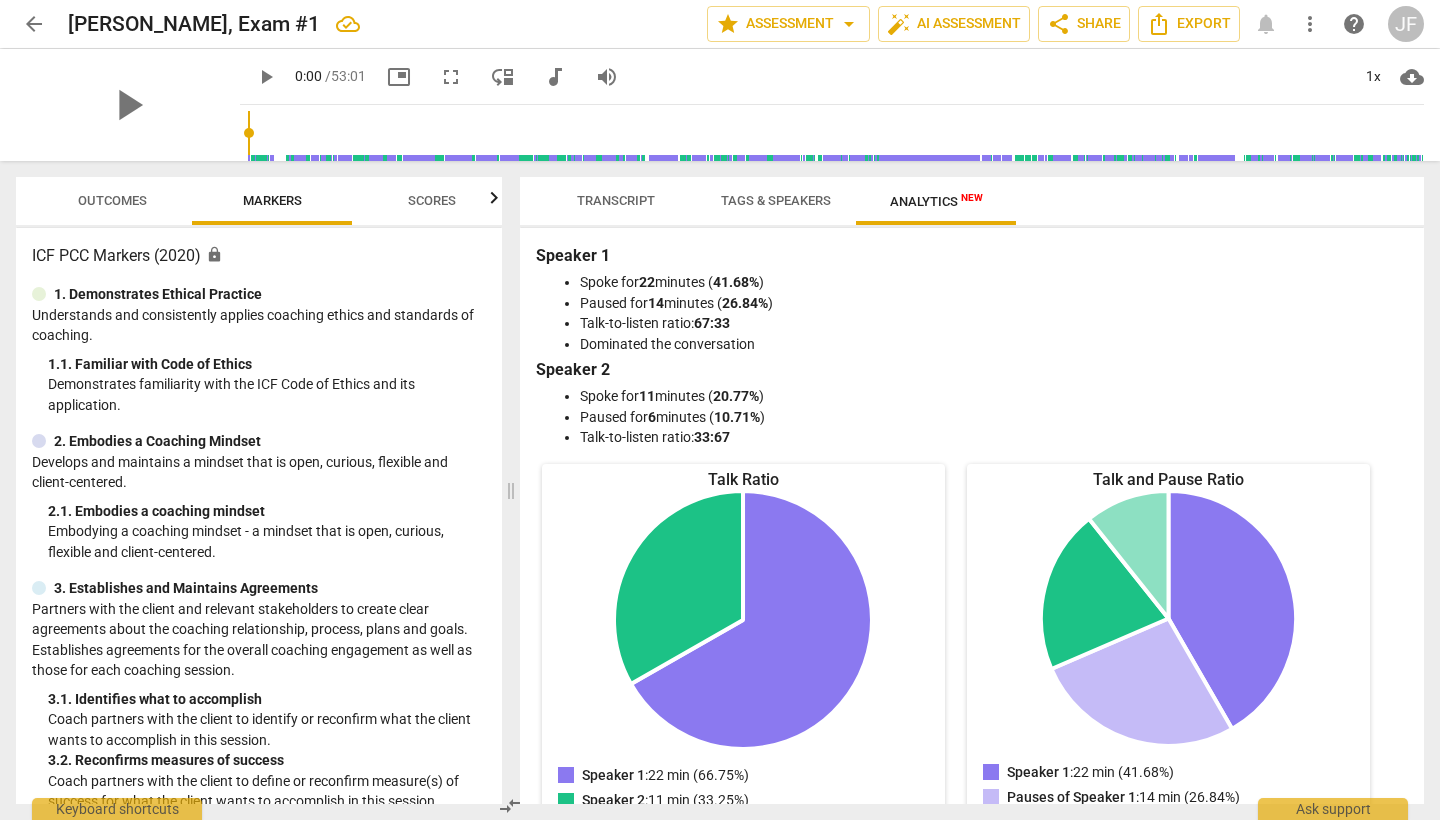 type 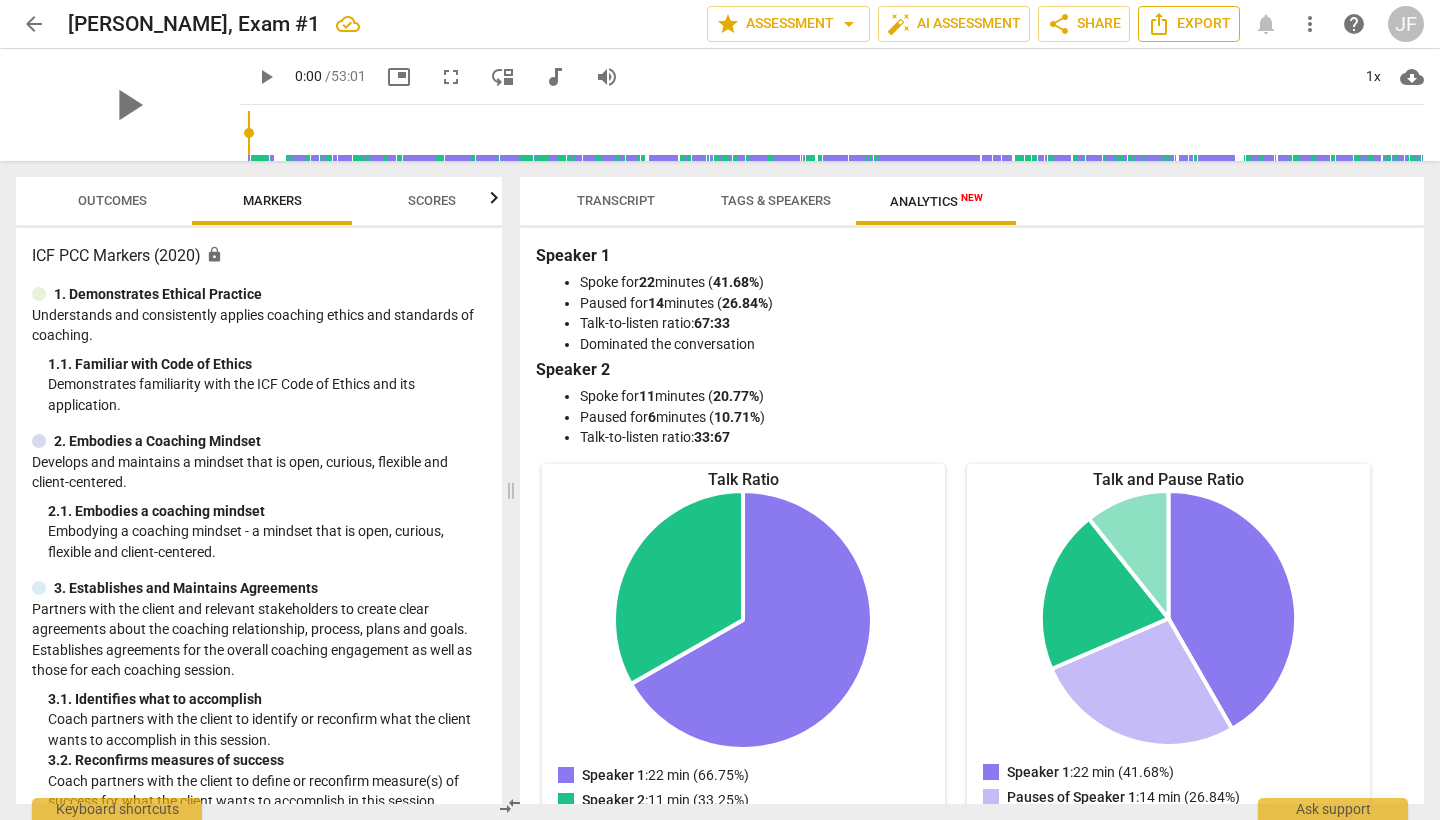 click on "Export" at bounding box center (1189, 24) 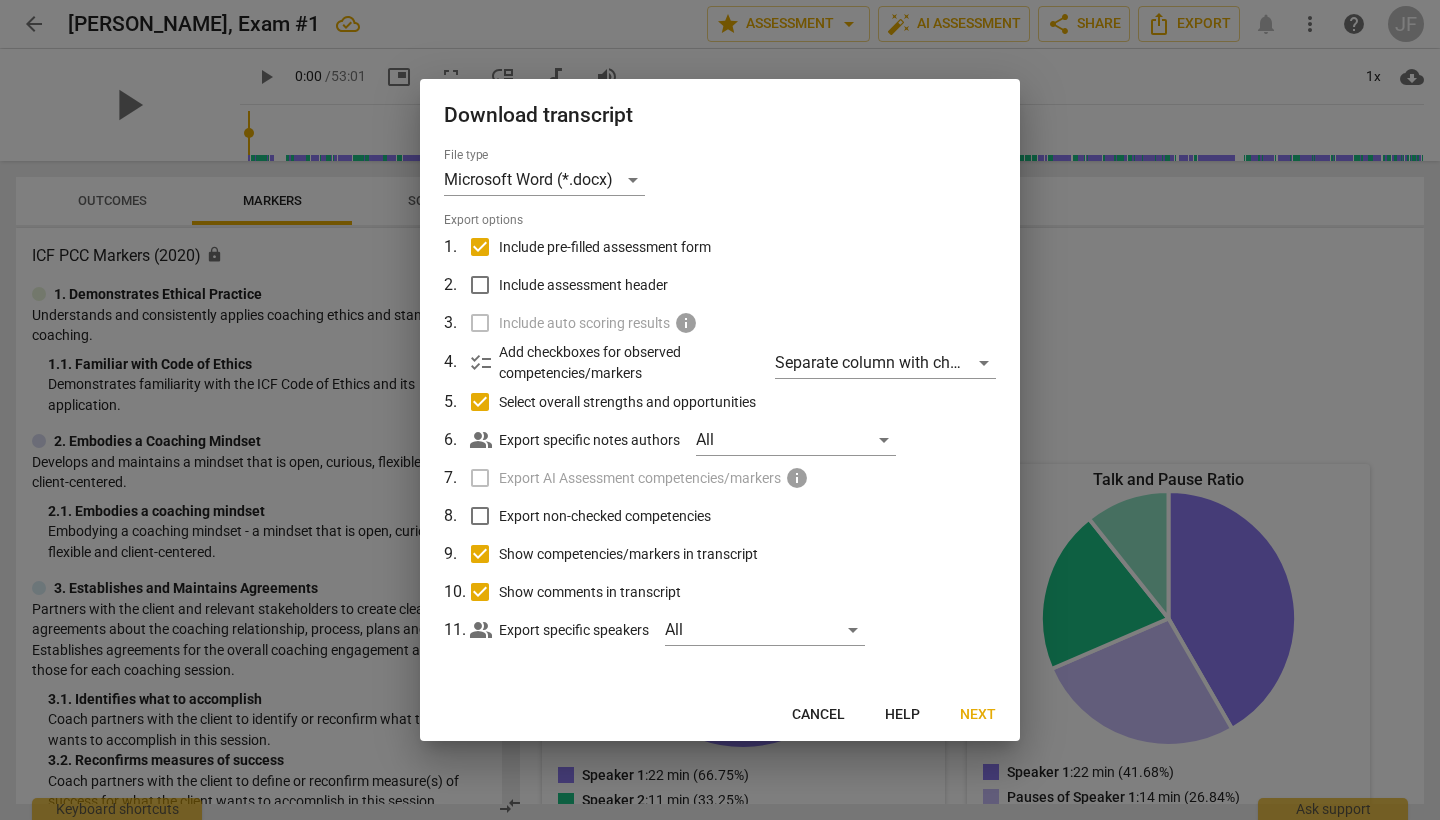click on "Next" at bounding box center (978, 715) 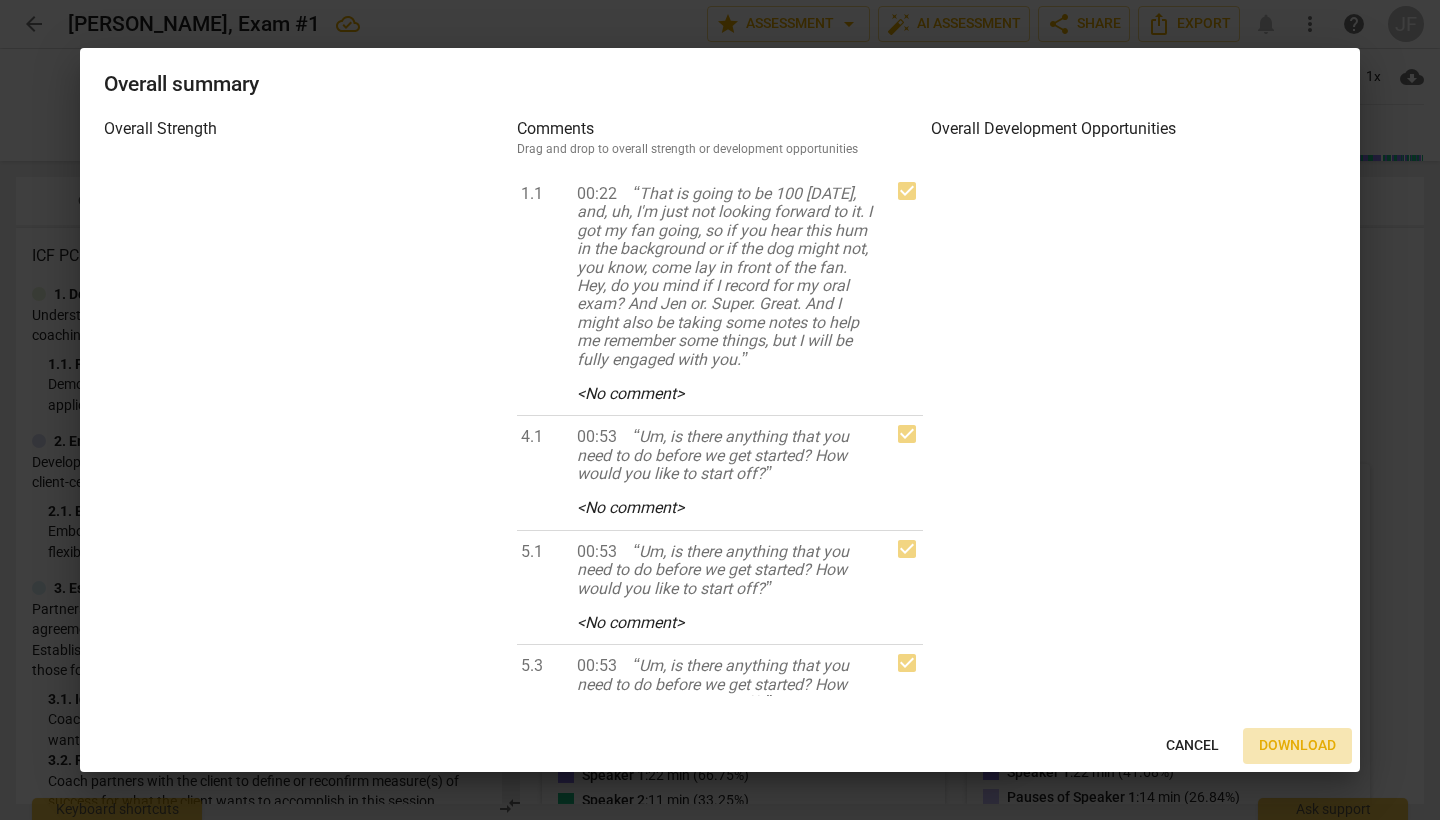click on "Download" at bounding box center (1297, 746) 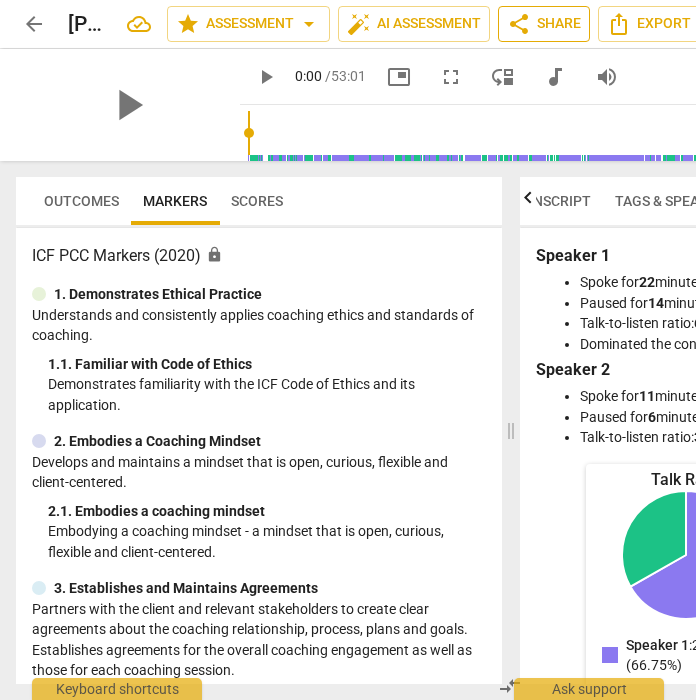 scroll, scrollTop: 0, scrollLeft: 0, axis: both 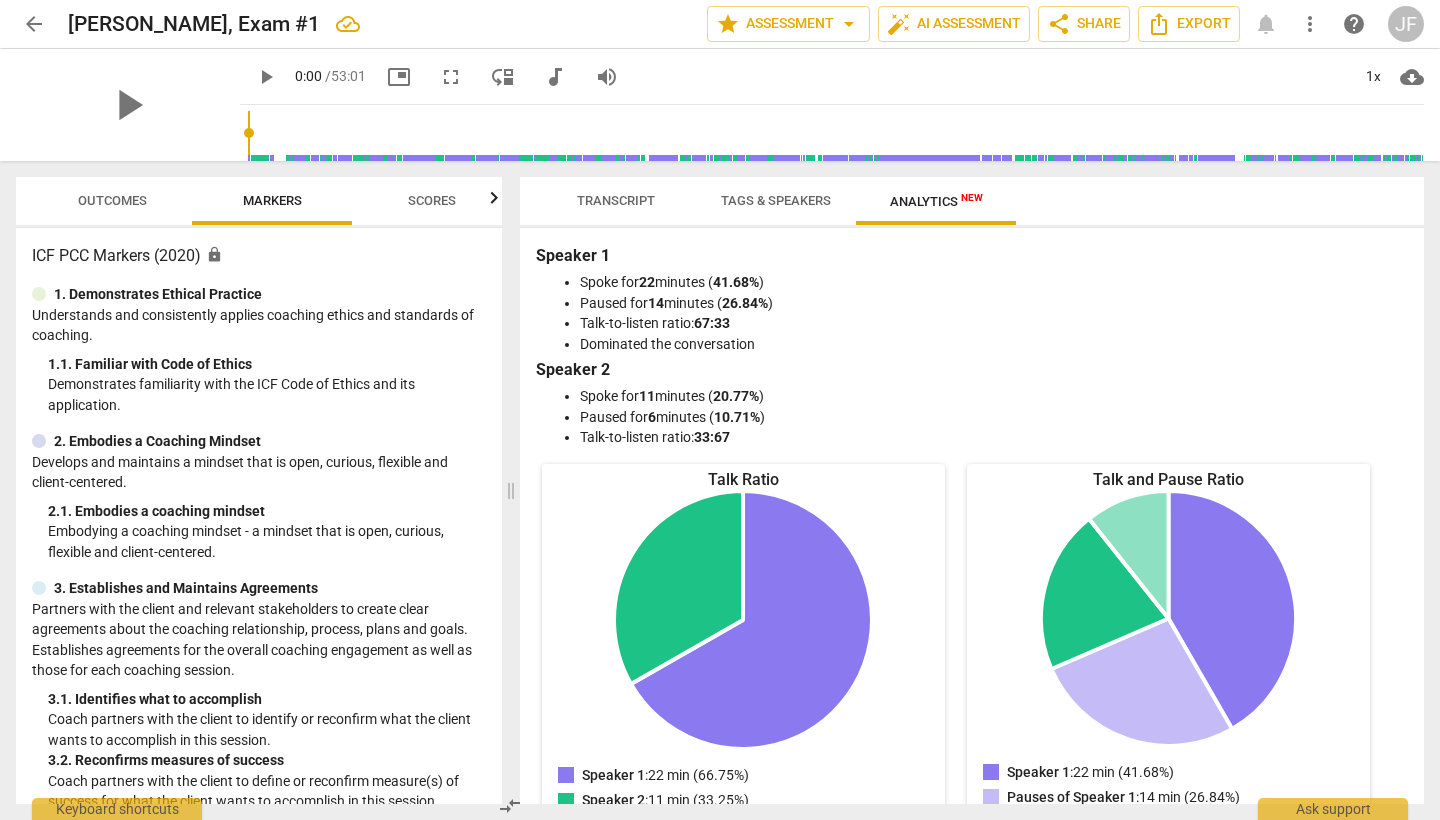 click on "arrow_back" at bounding box center [34, 24] 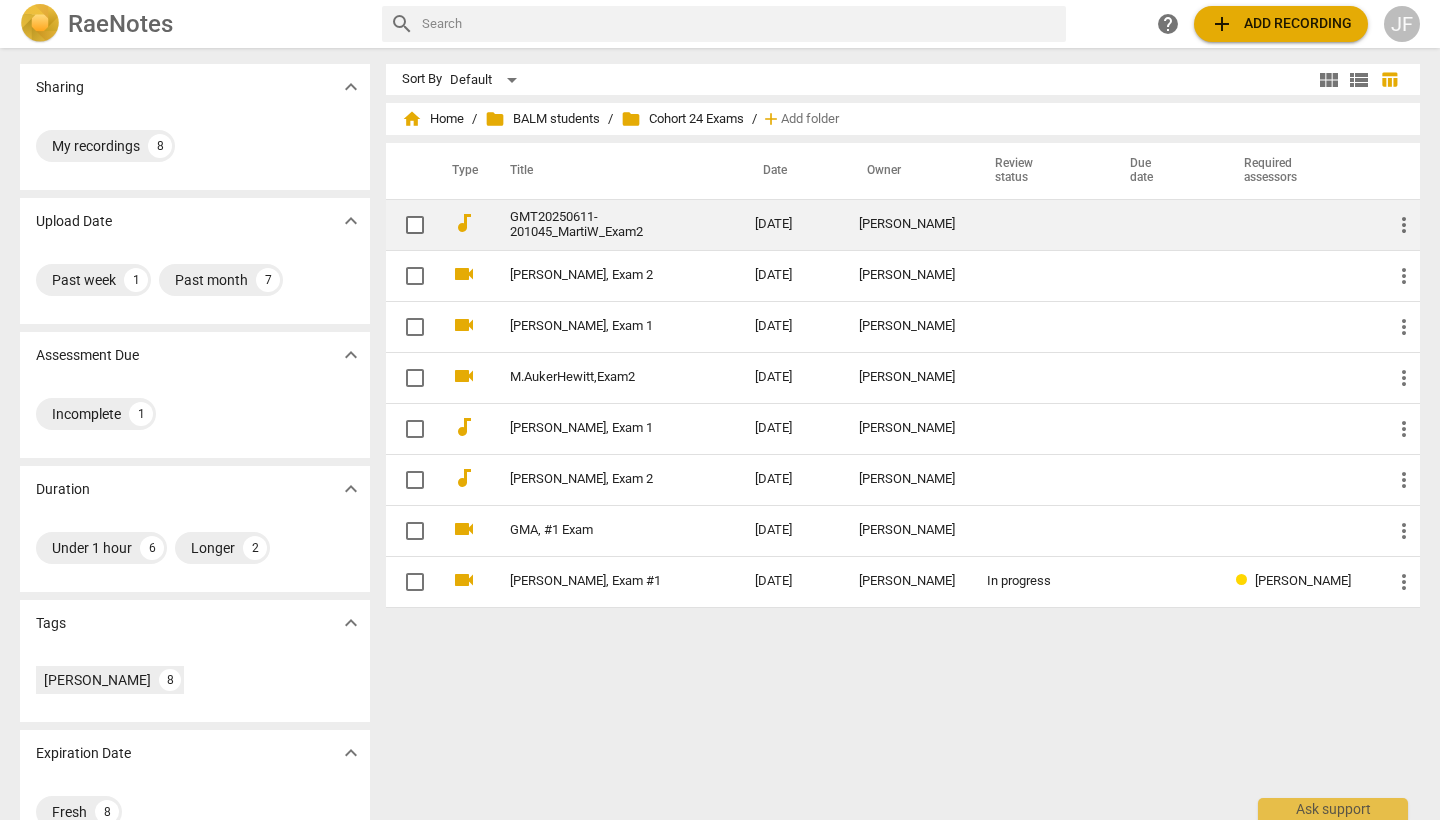 click on "GMT20250611-201045_MartiW_Exam2" at bounding box center (596, 225) 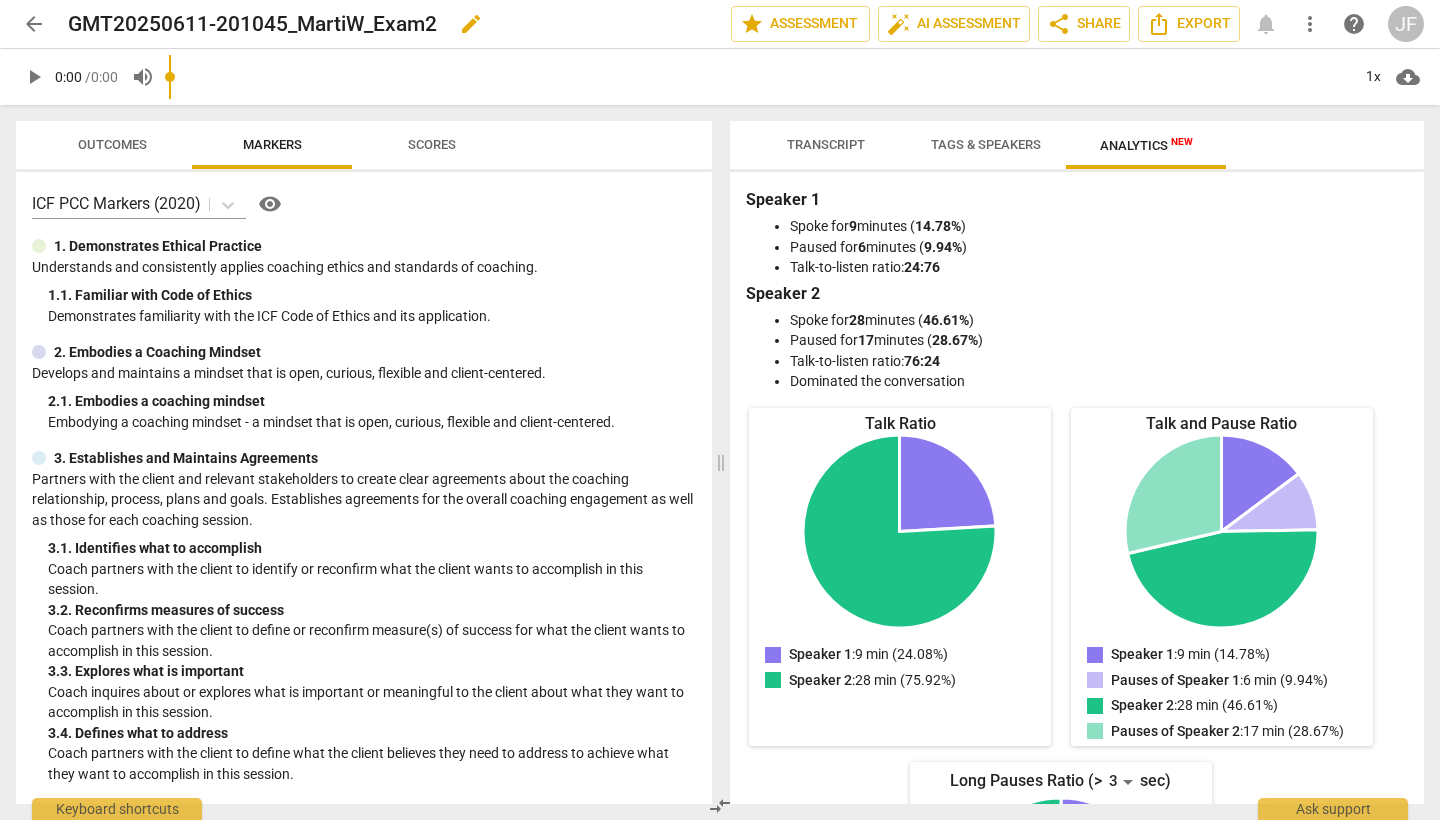 click on "GMT20250611-201045_MartiW_Exam2" at bounding box center (252, 24) 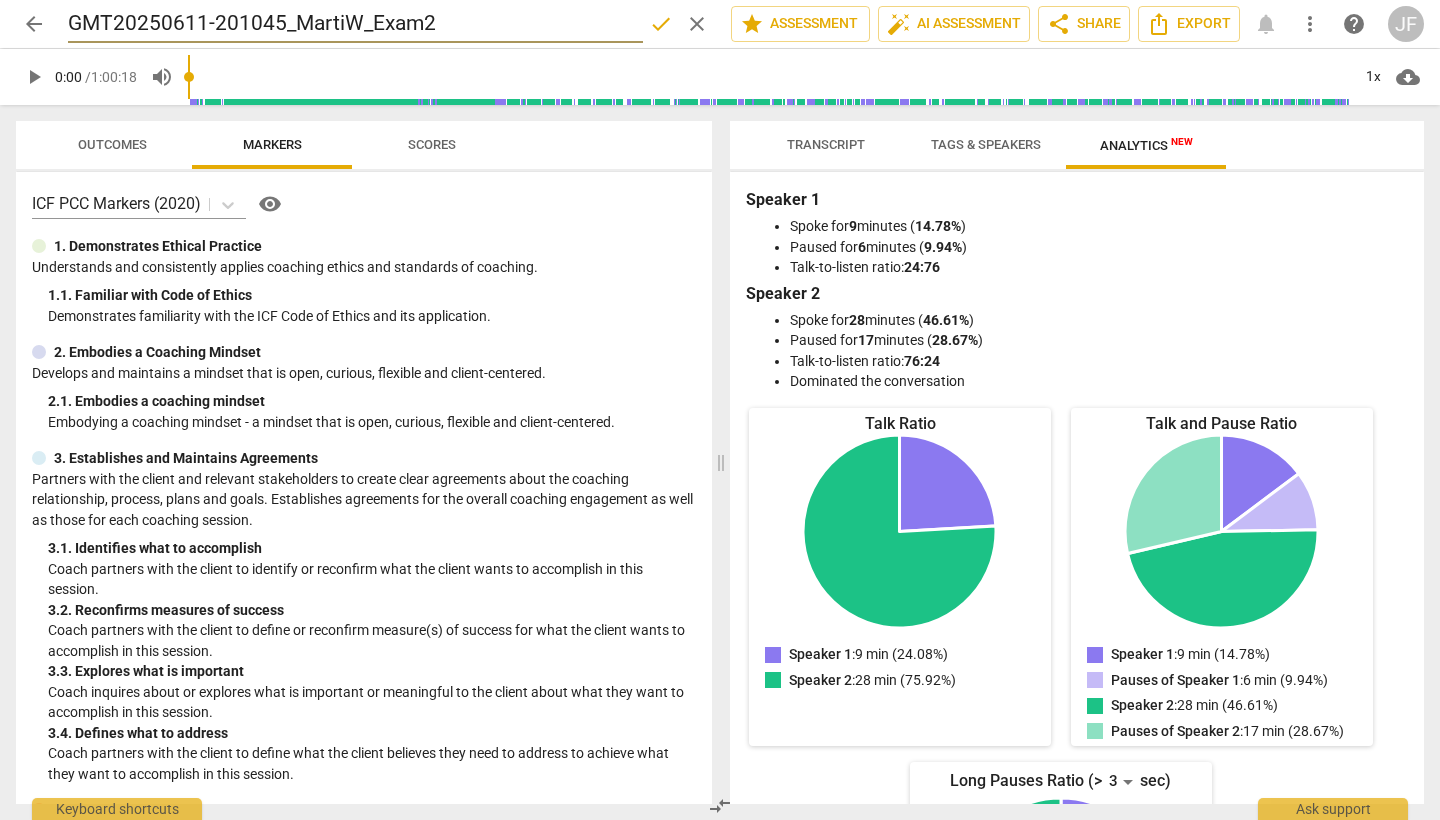 click on "GMT20250611-201045_MartiW_Exam2" at bounding box center (355, 24) 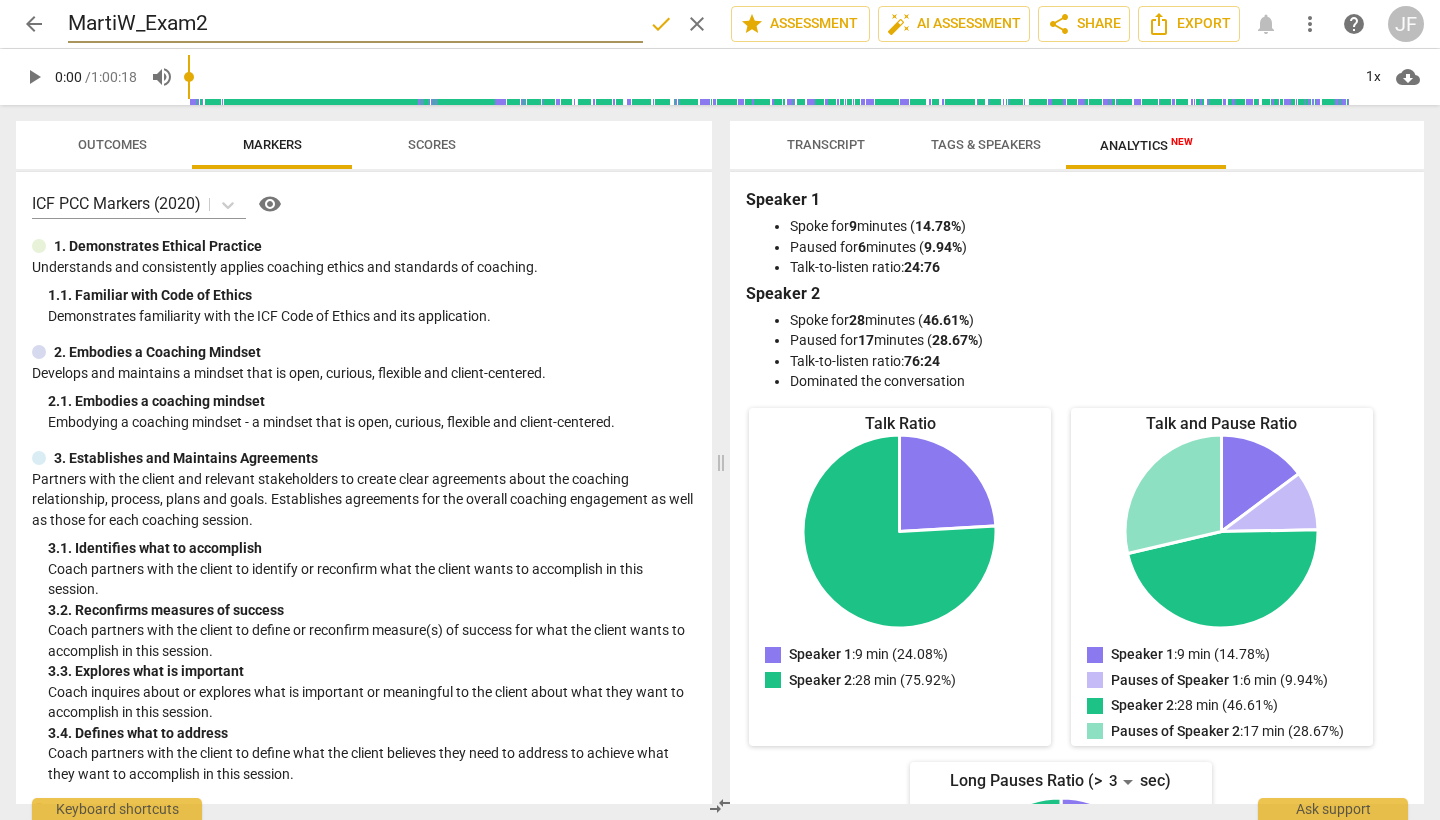 click on "MartiW_Exam2" at bounding box center (355, 24) 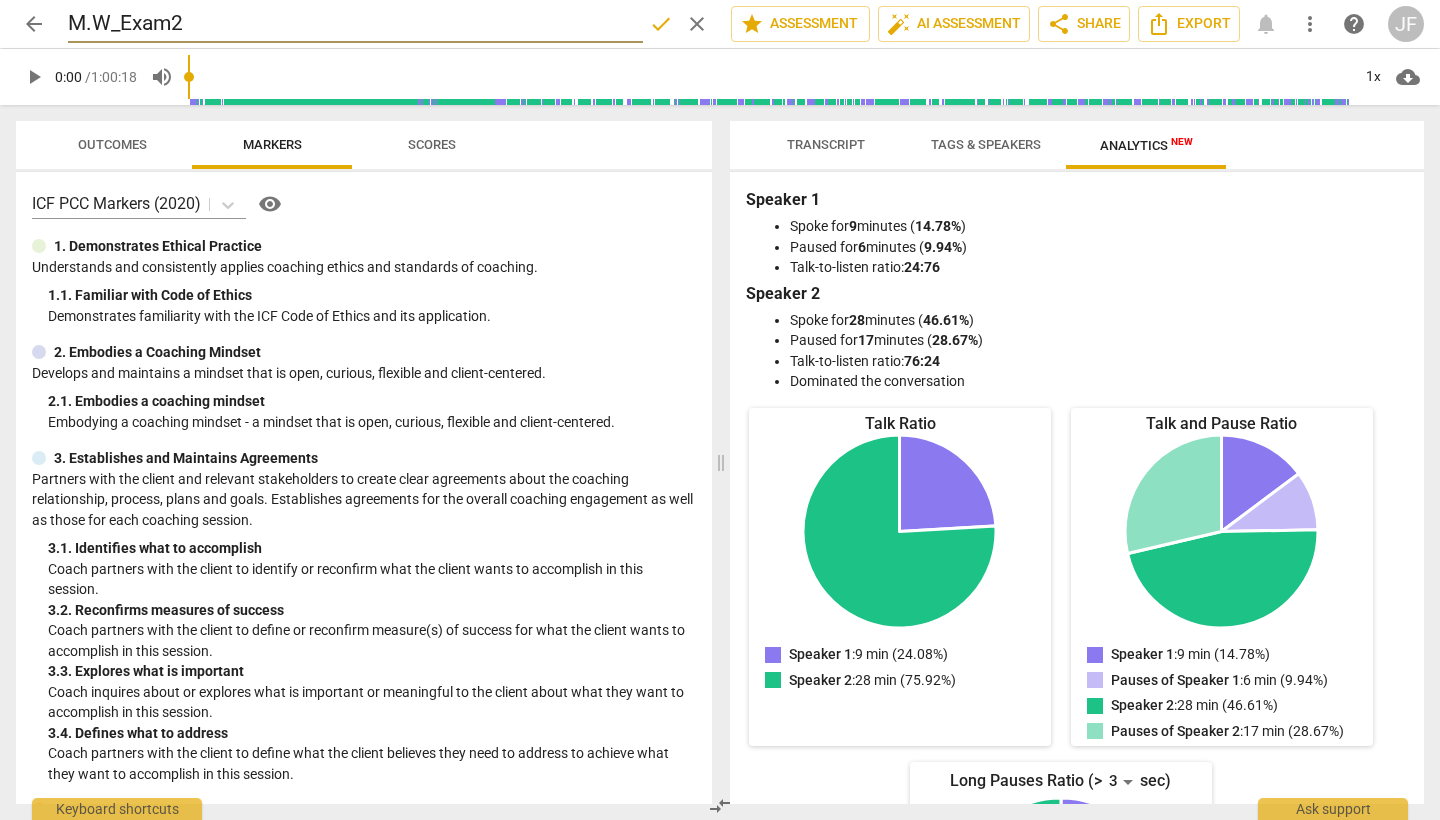 click on "M.W_Exam2" at bounding box center (355, 24) 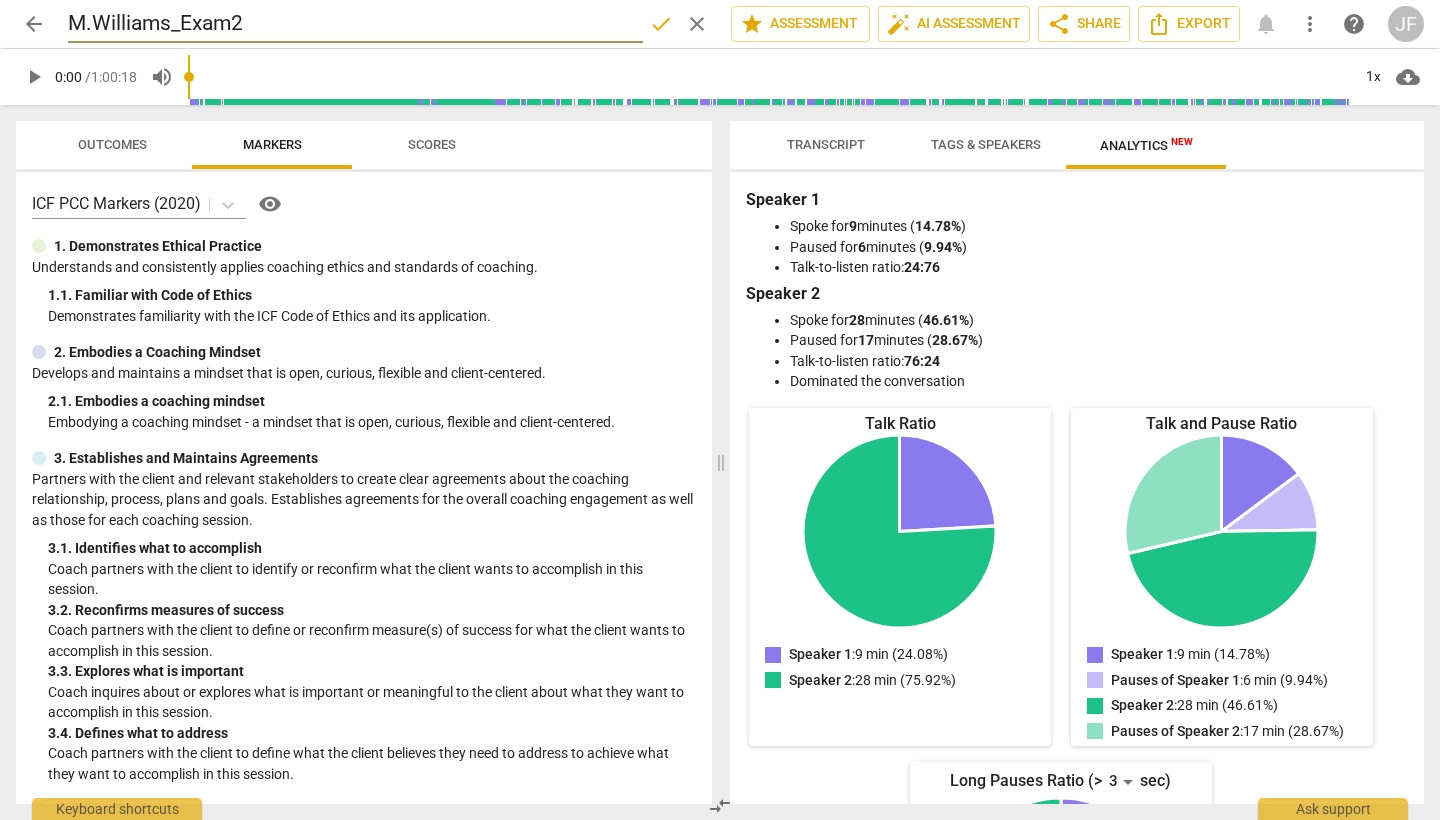 type on "M.Williams_Exam2" 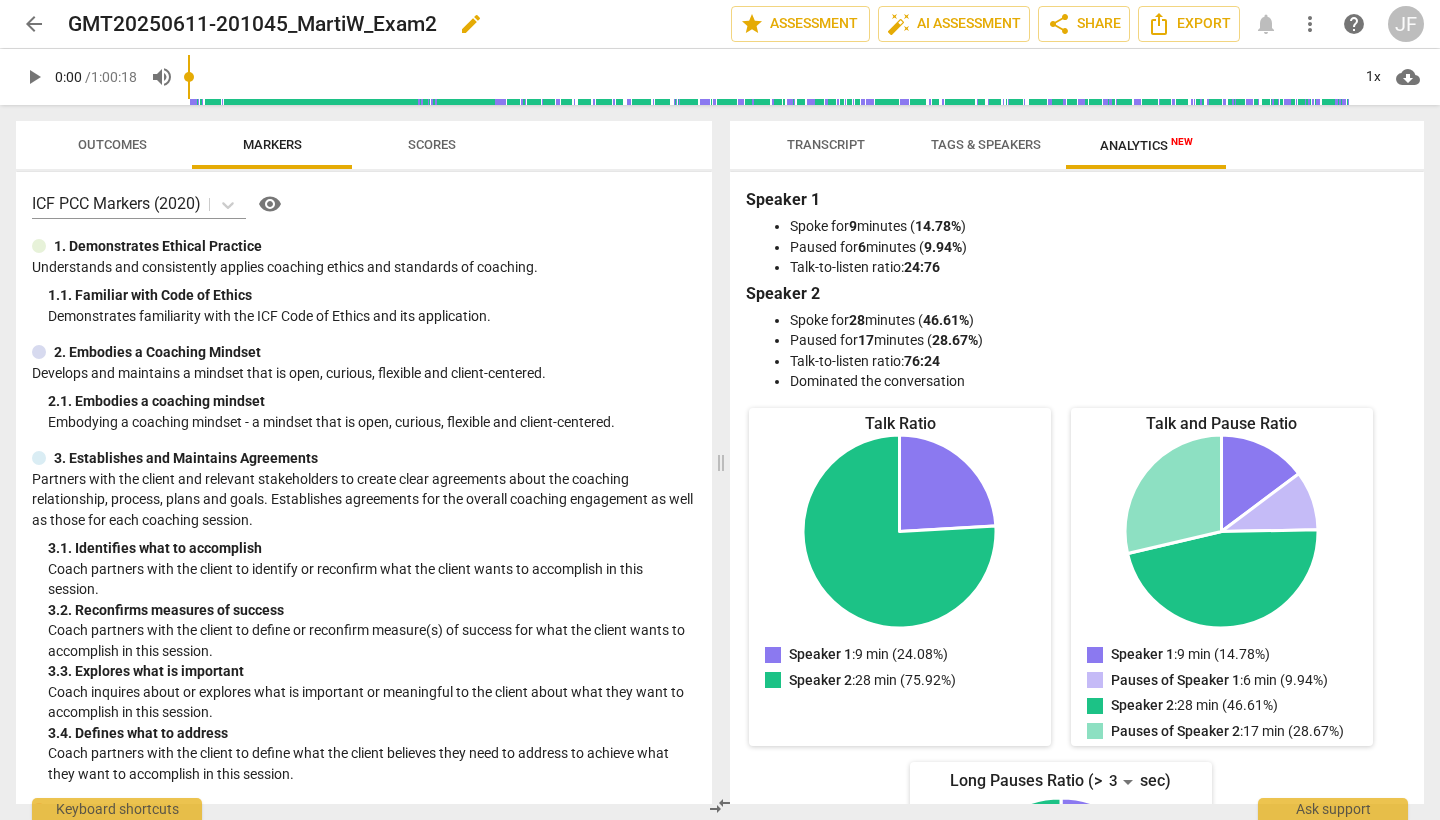 click on "edit" at bounding box center (471, 24) 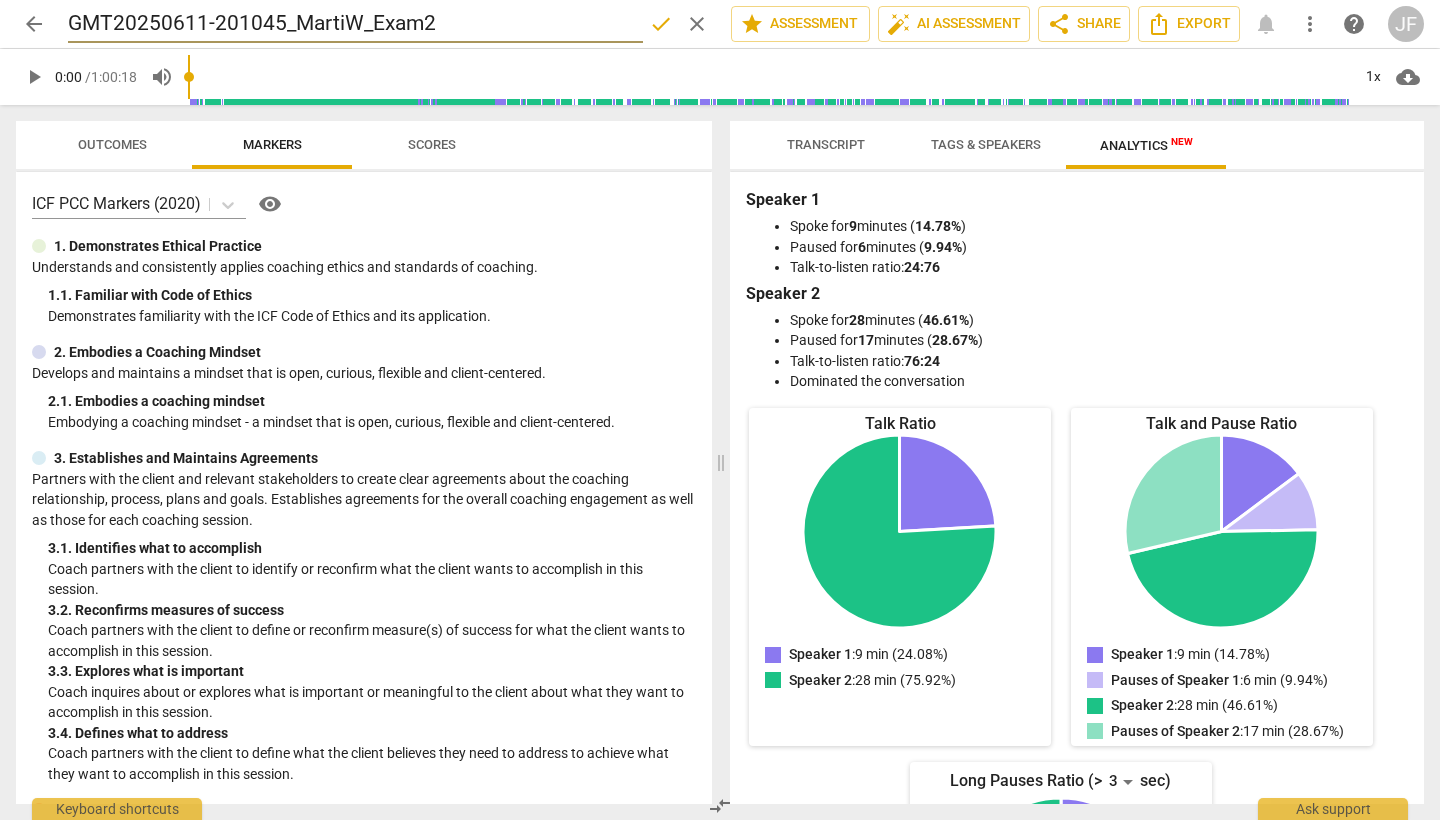 click on "GMT20250611-201045_MartiW_Exam2" at bounding box center (355, 24) 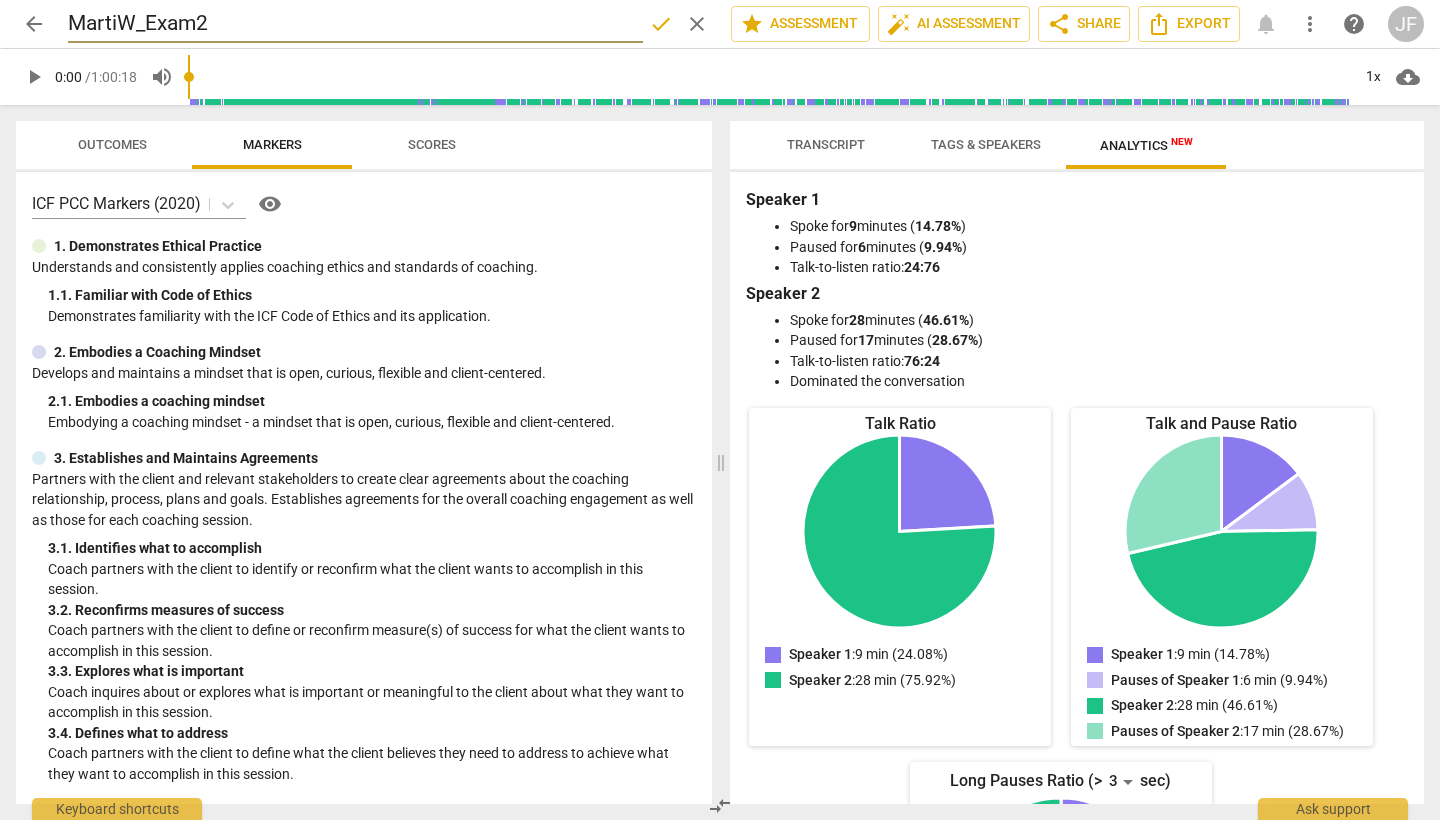 click on "MartiW_Exam2" at bounding box center [355, 24] 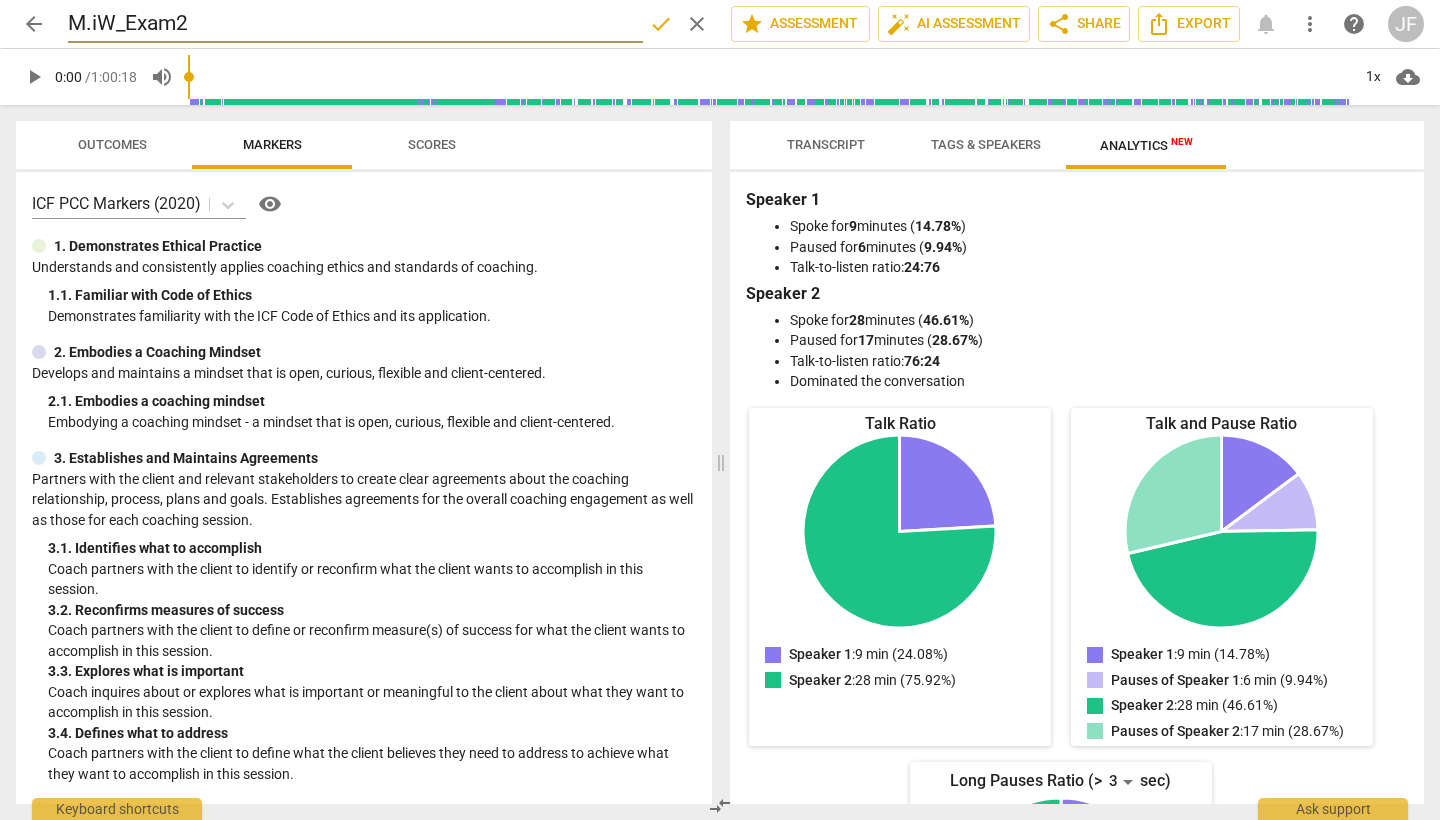 click on "M.iW_Exam2" at bounding box center [355, 24] 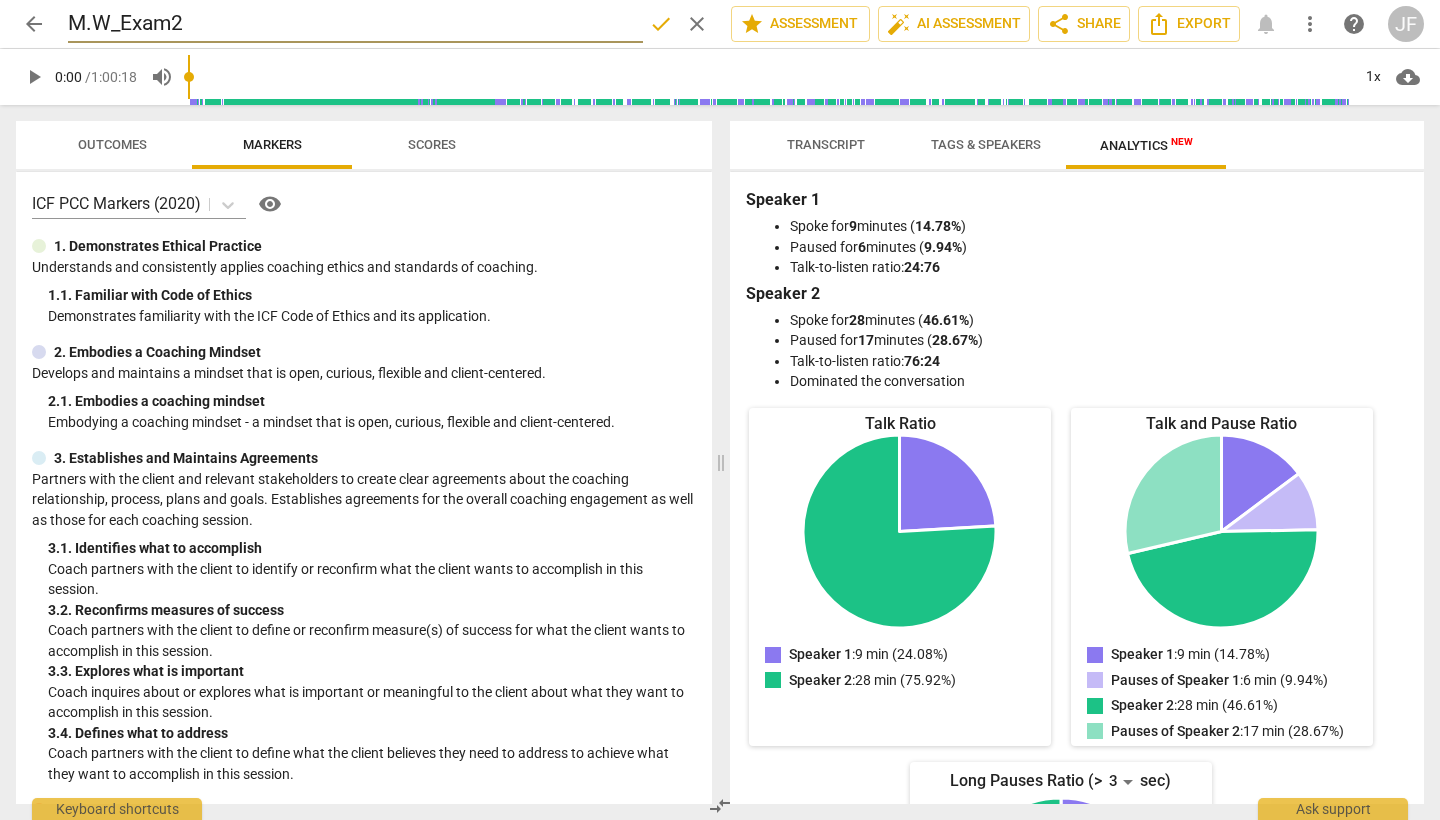 click on "M.W_Exam2" at bounding box center (355, 24) 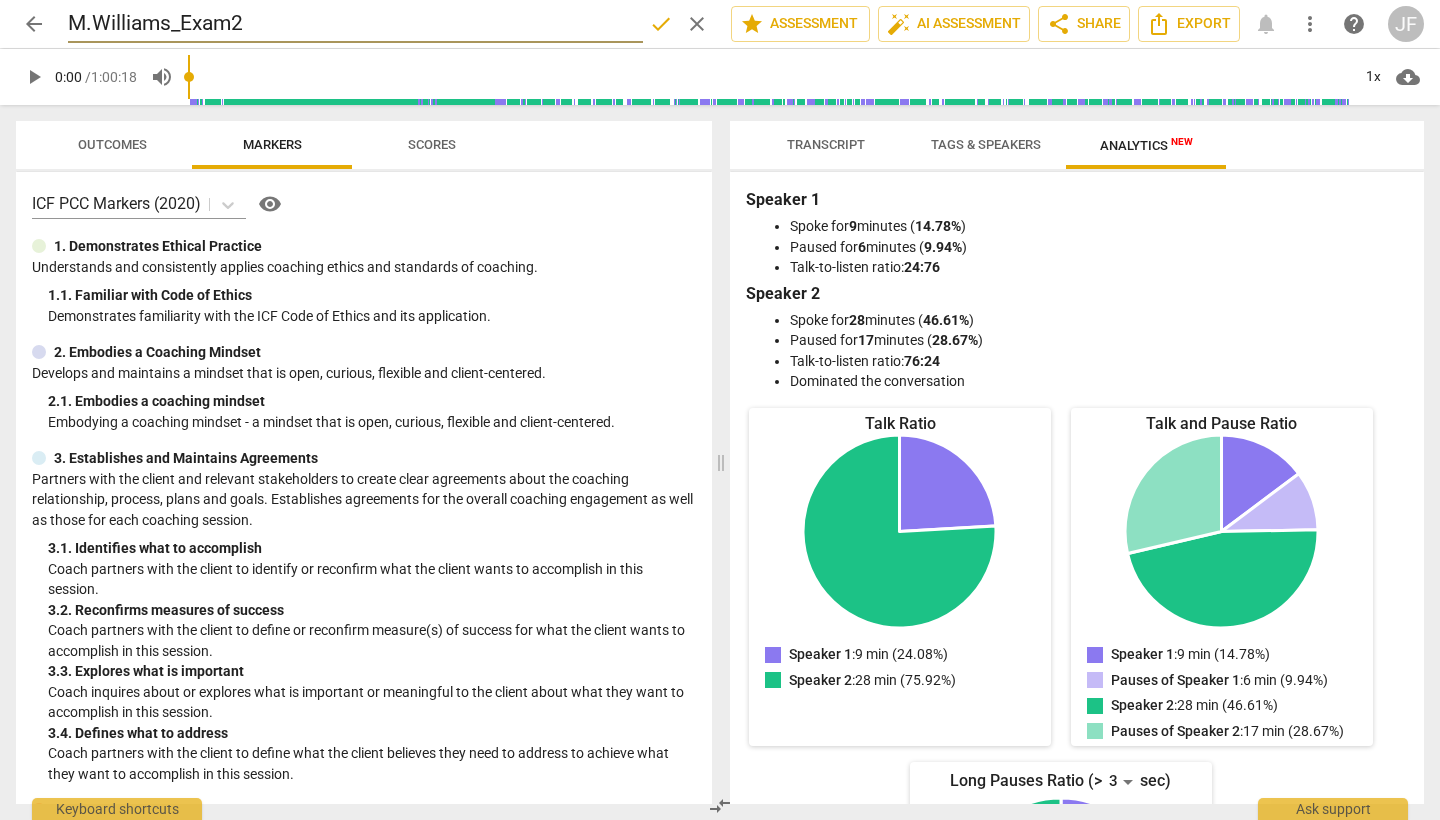 type on "M.Williams_Exam2" 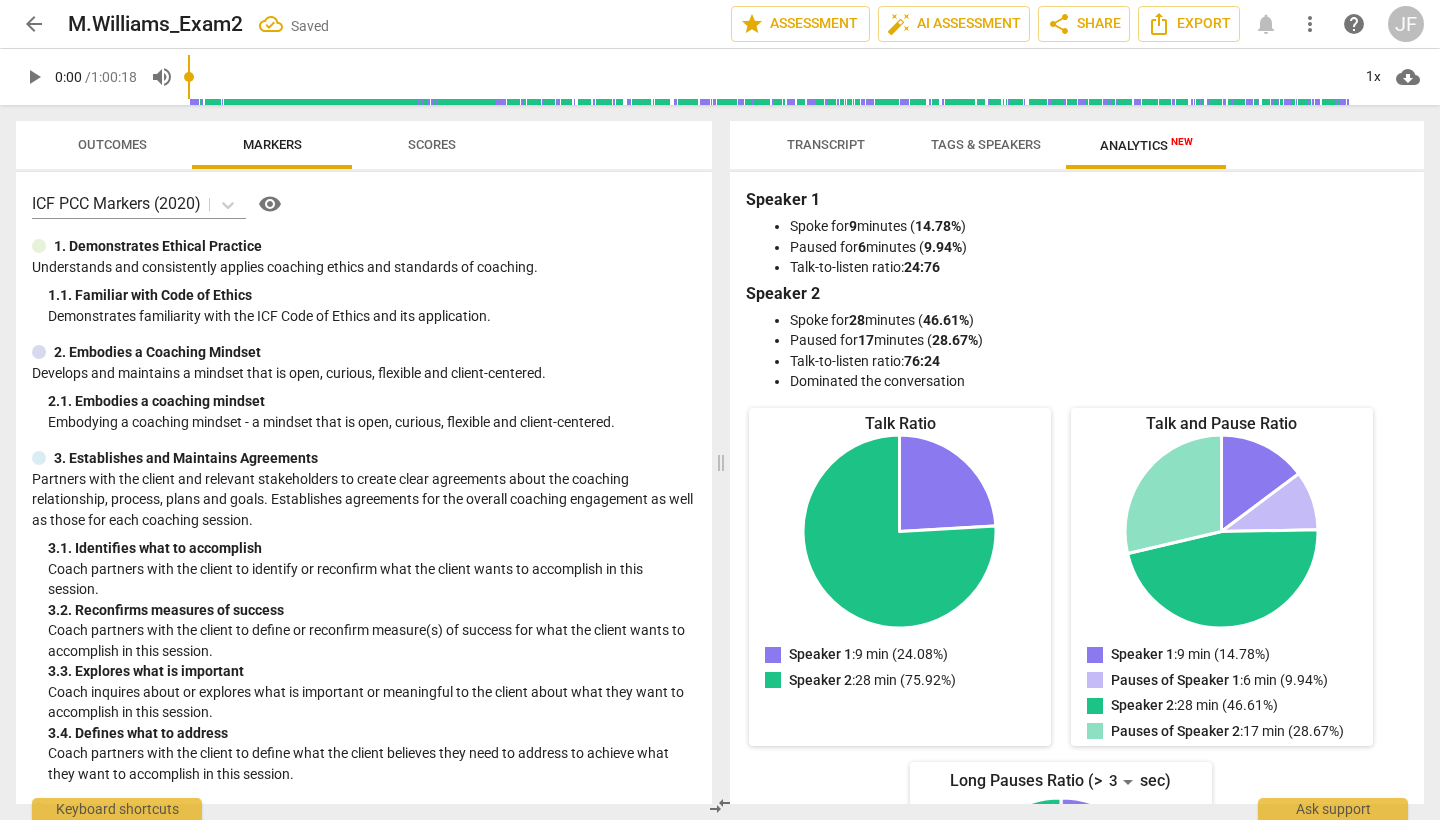 click on "Transcript" at bounding box center (826, 144) 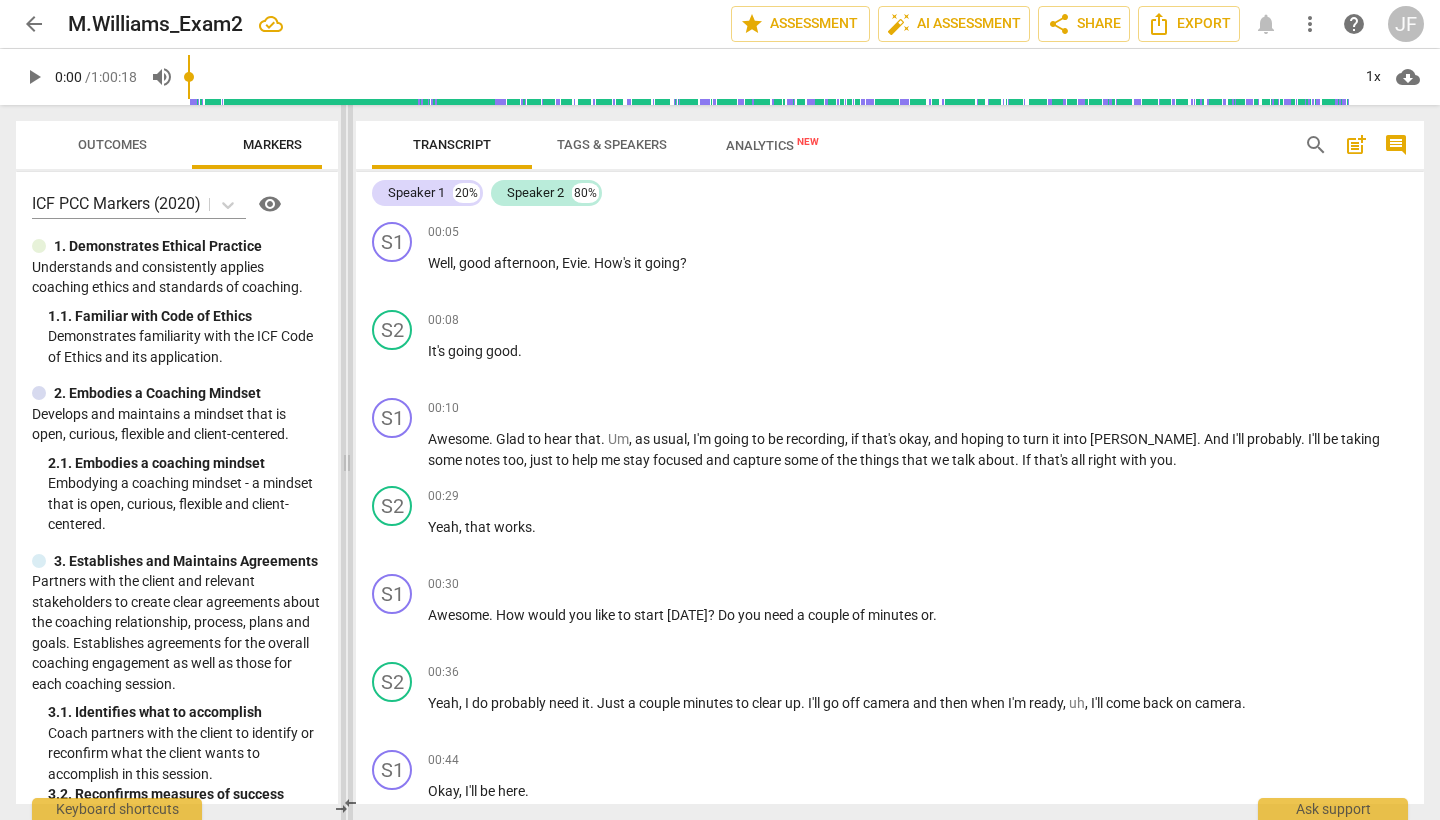 drag, startPoint x: 720, startPoint y: 467, endPoint x: 346, endPoint y: 530, distance: 379.26904 